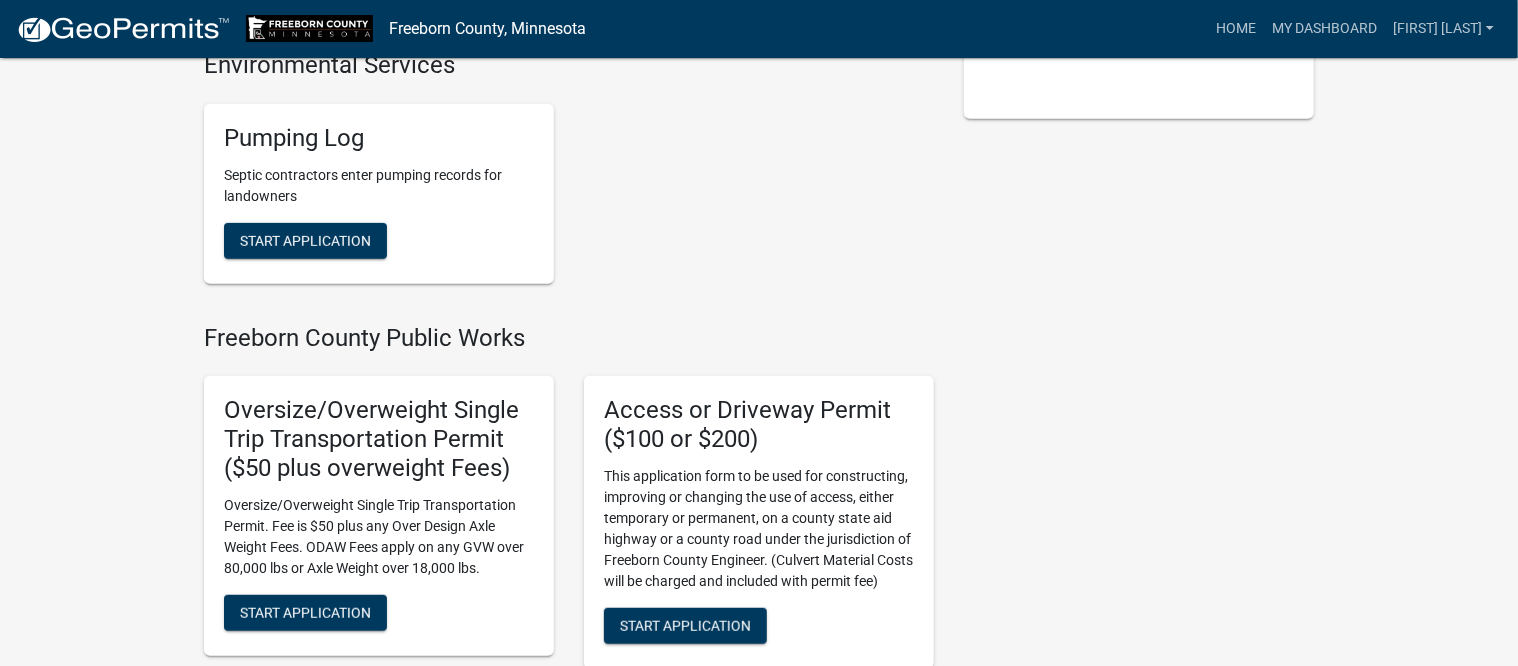 scroll, scrollTop: 500, scrollLeft: 0, axis: vertical 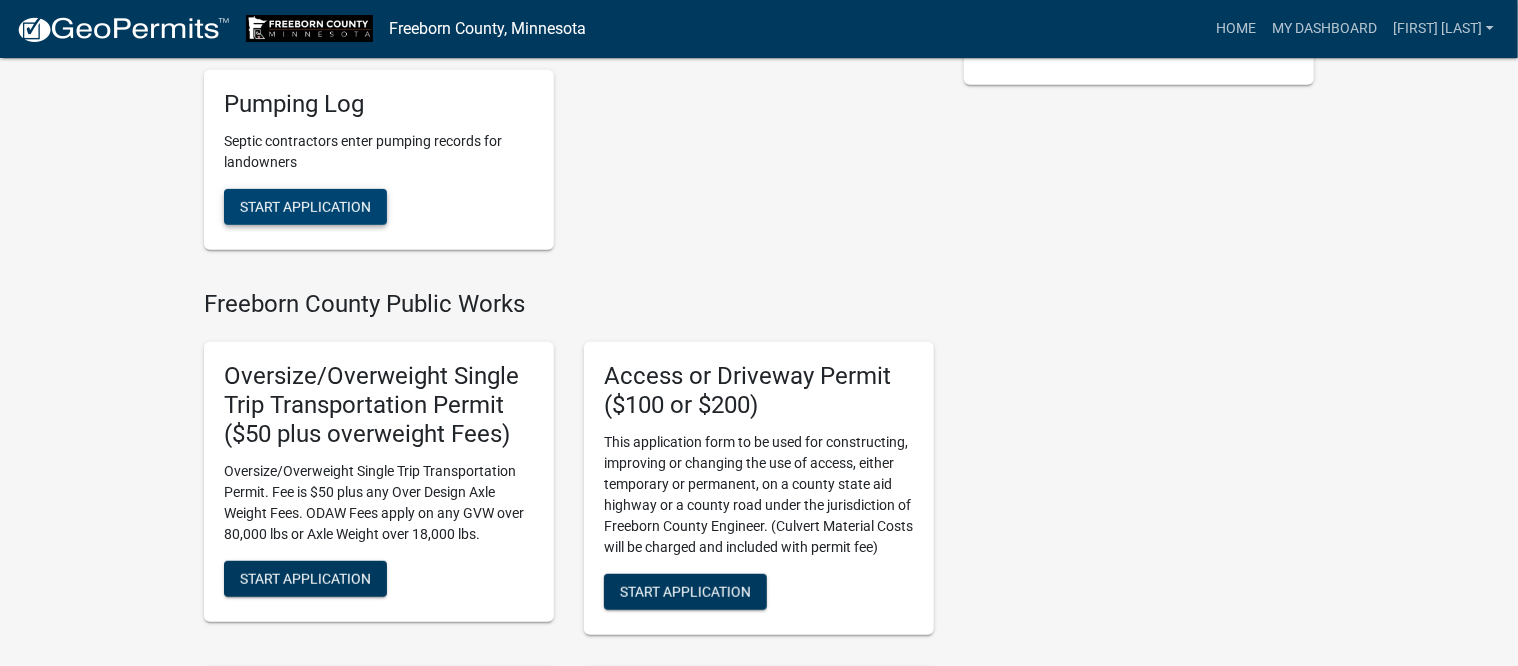 click on "Start Application" at bounding box center (305, 206) 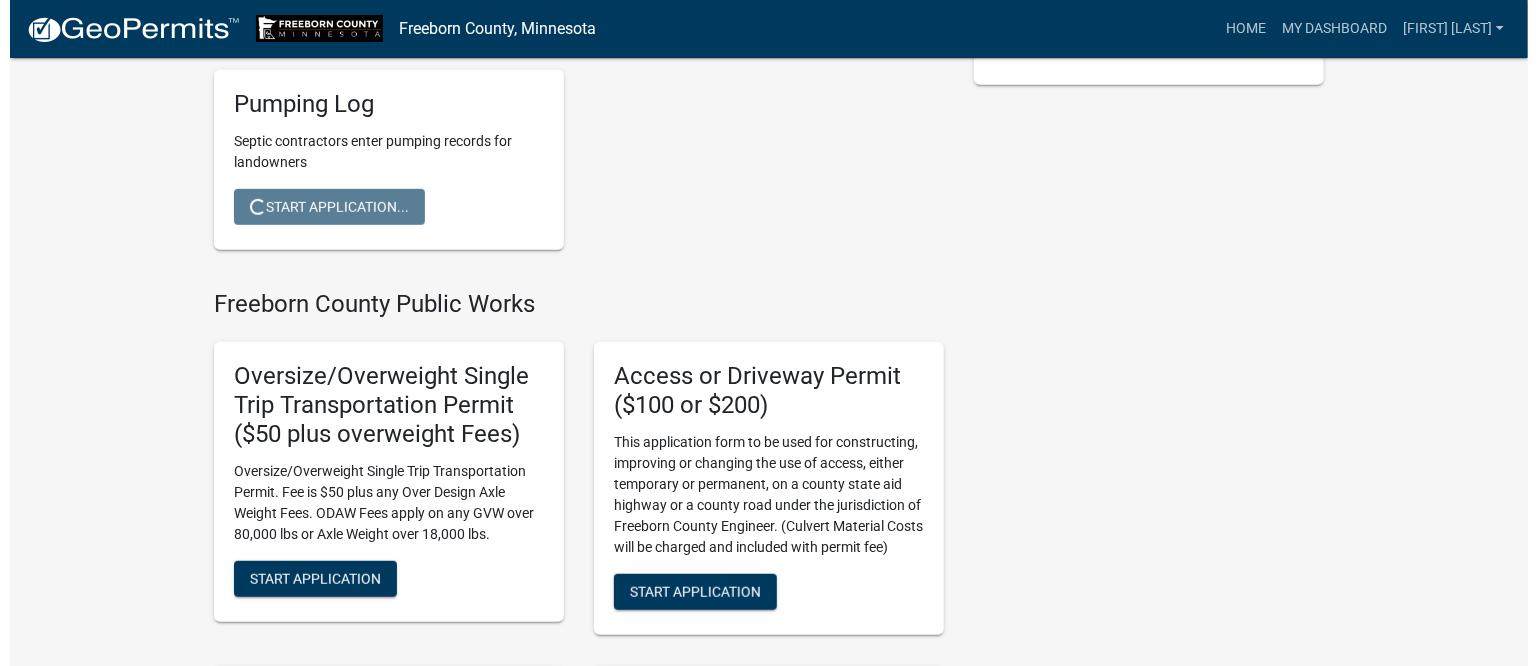scroll, scrollTop: 0, scrollLeft: 0, axis: both 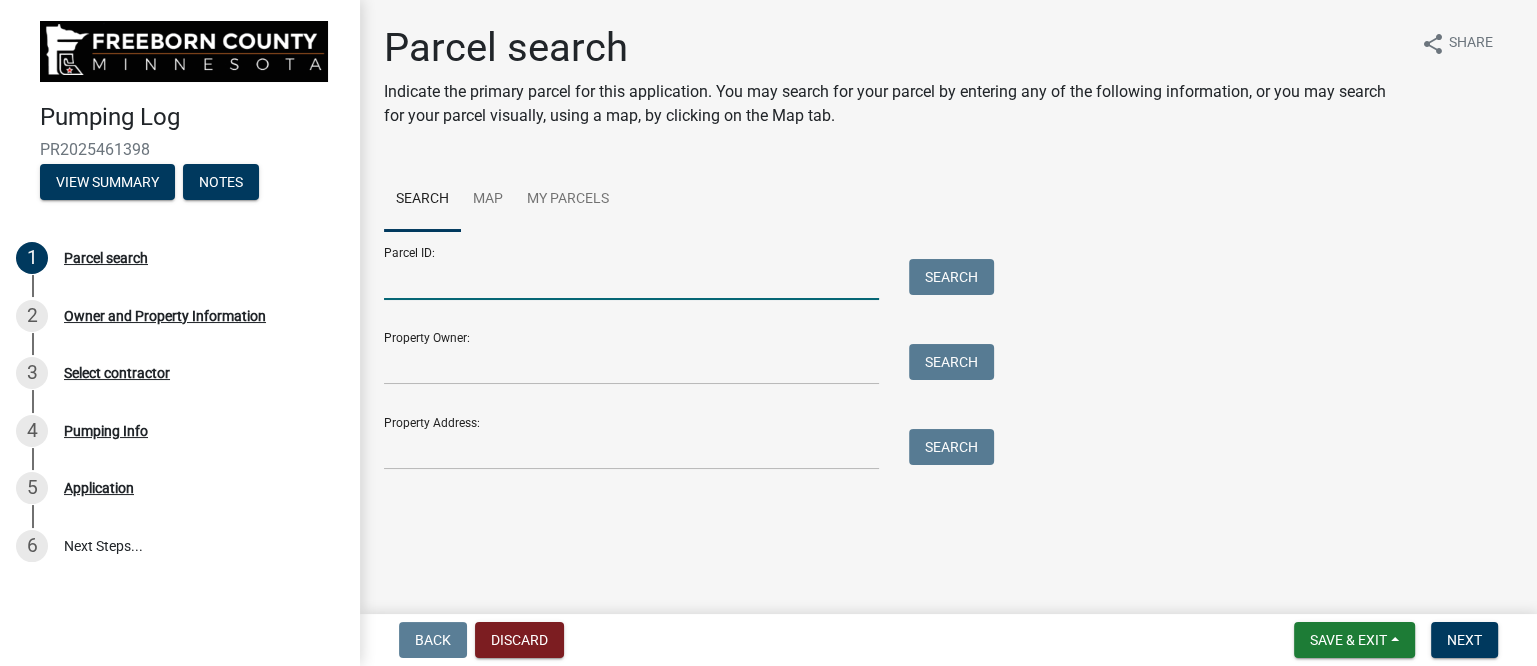 click on "Parcel ID:" at bounding box center [631, 279] 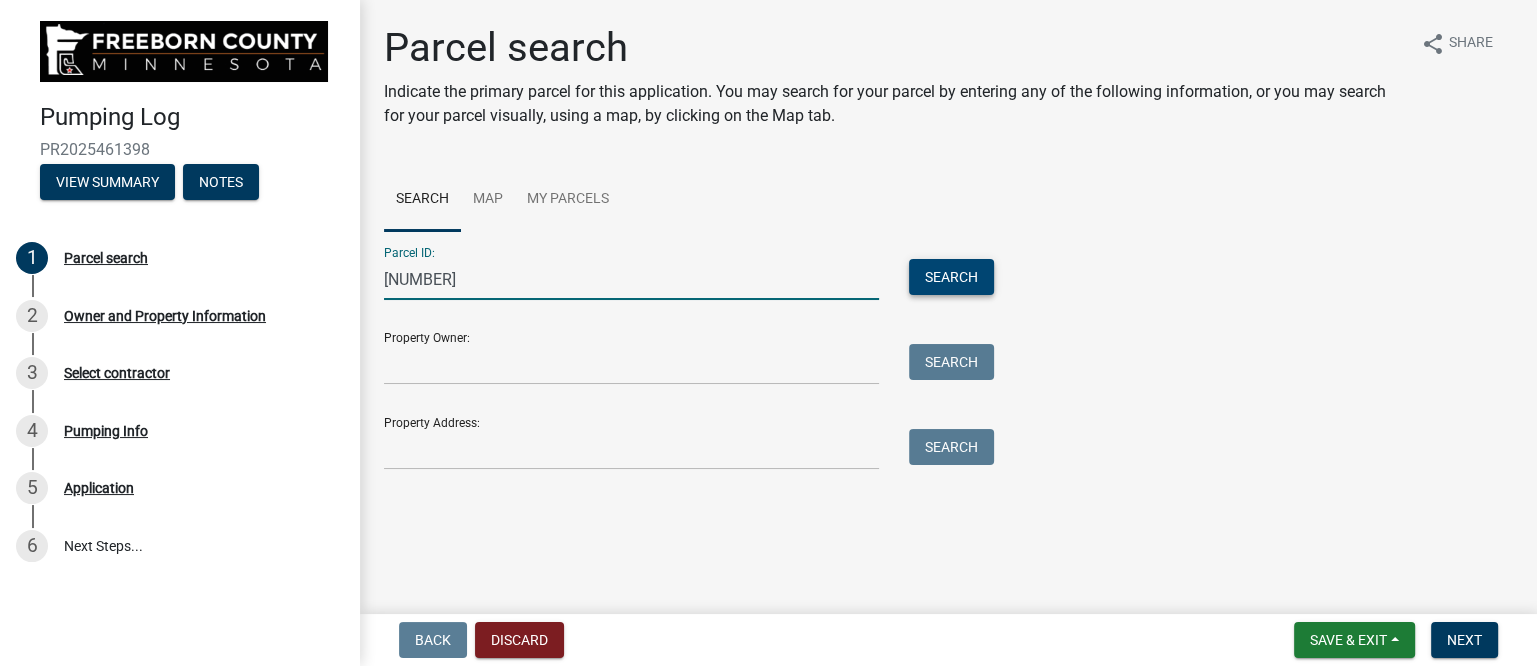 type on "[NUMBER]" 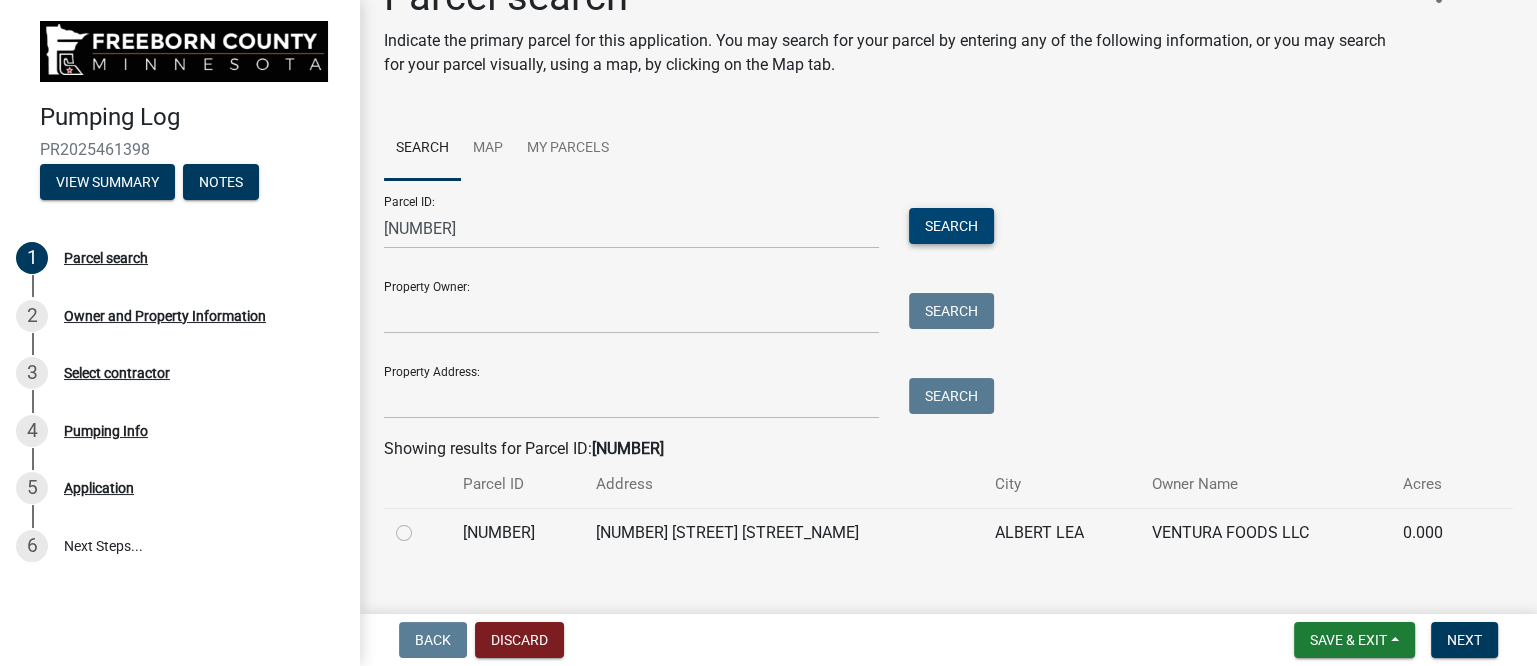 scroll, scrollTop: 80, scrollLeft: 0, axis: vertical 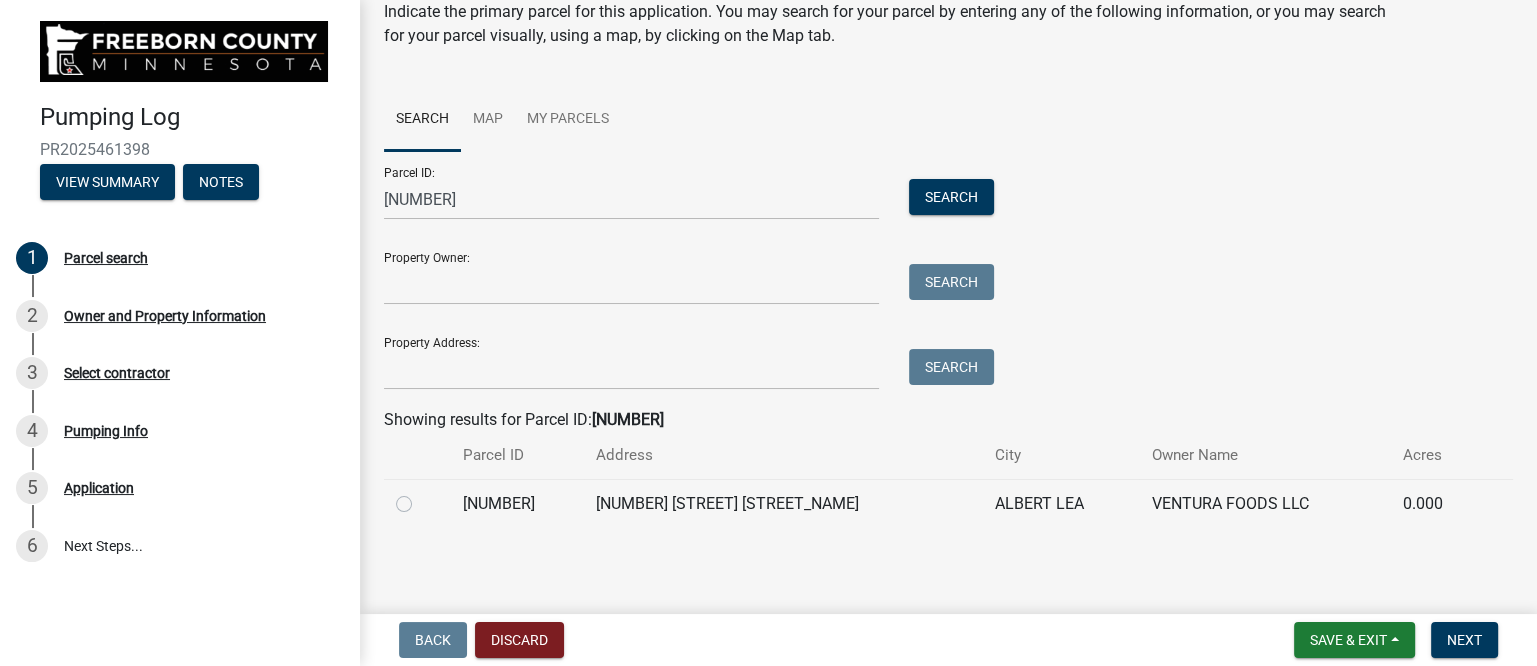 click 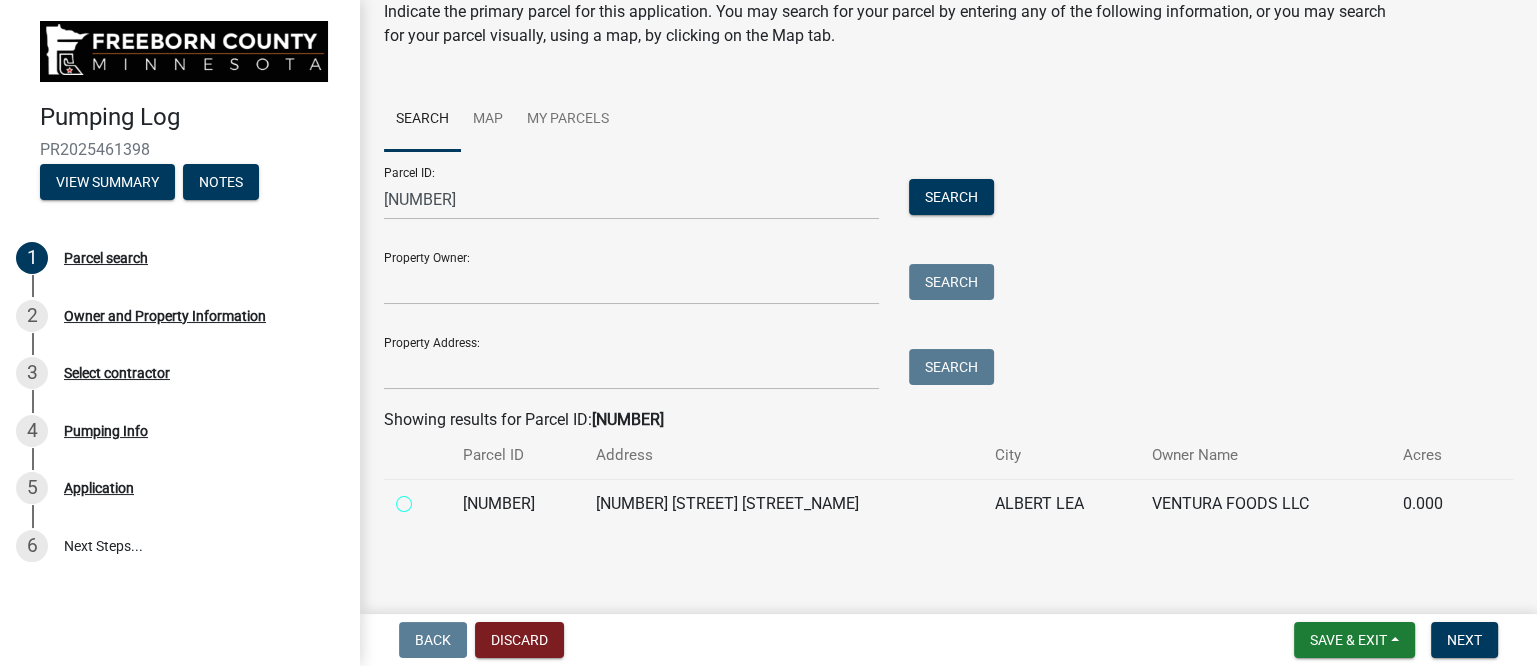 click at bounding box center [426, 498] 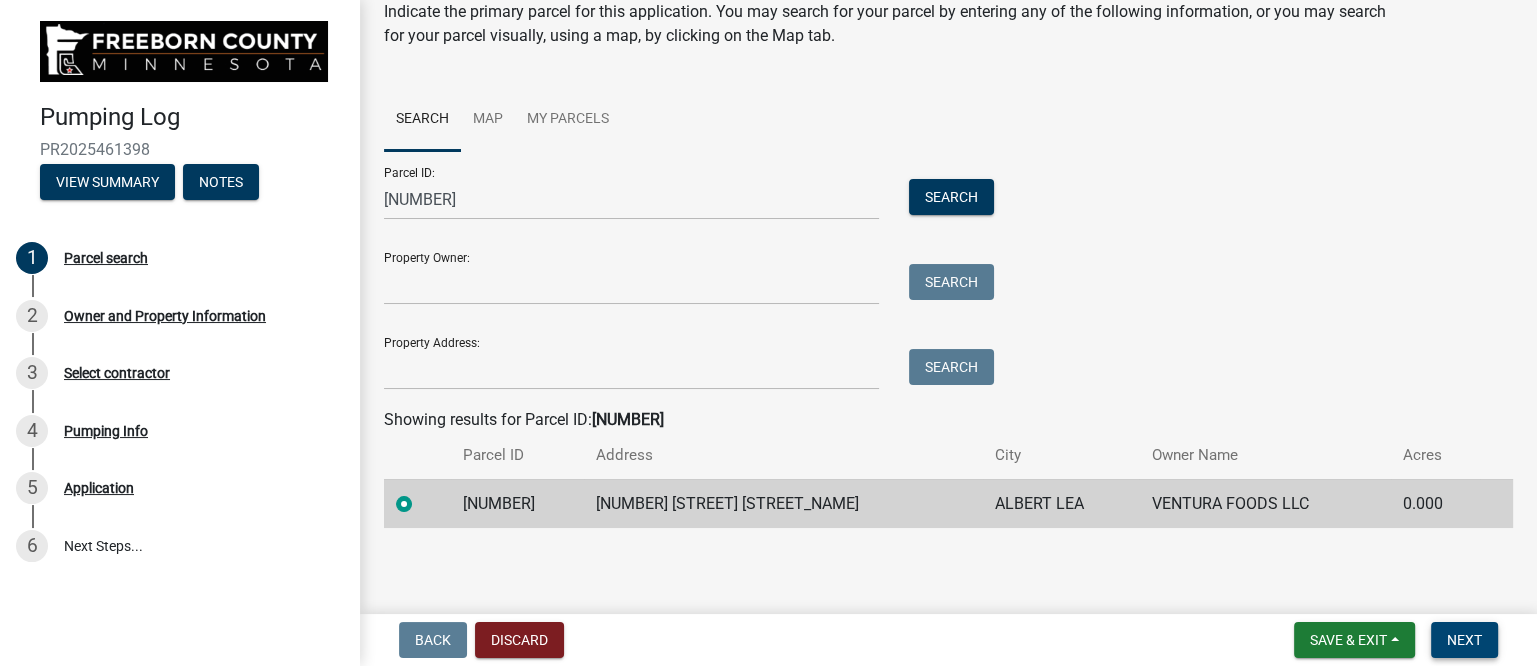 click on "Next" at bounding box center (1464, 640) 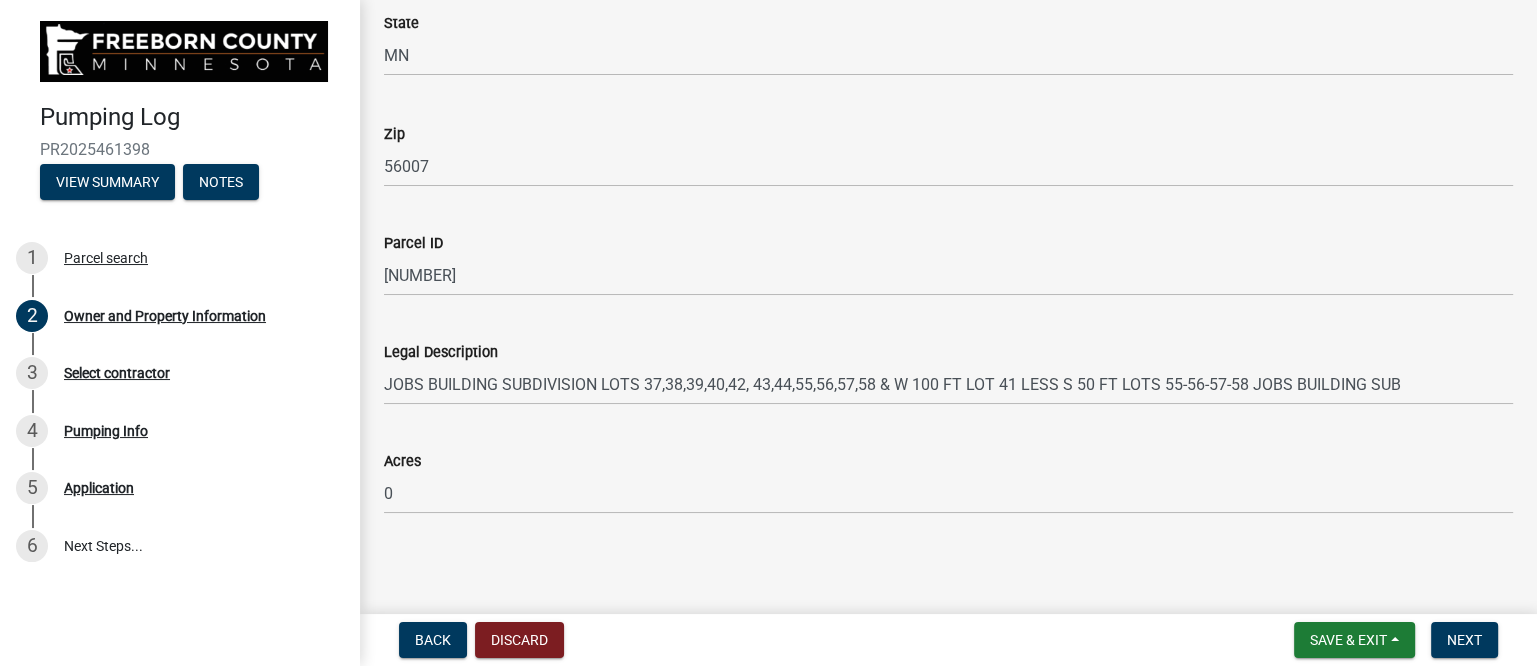 scroll, scrollTop: 1202, scrollLeft: 0, axis: vertical 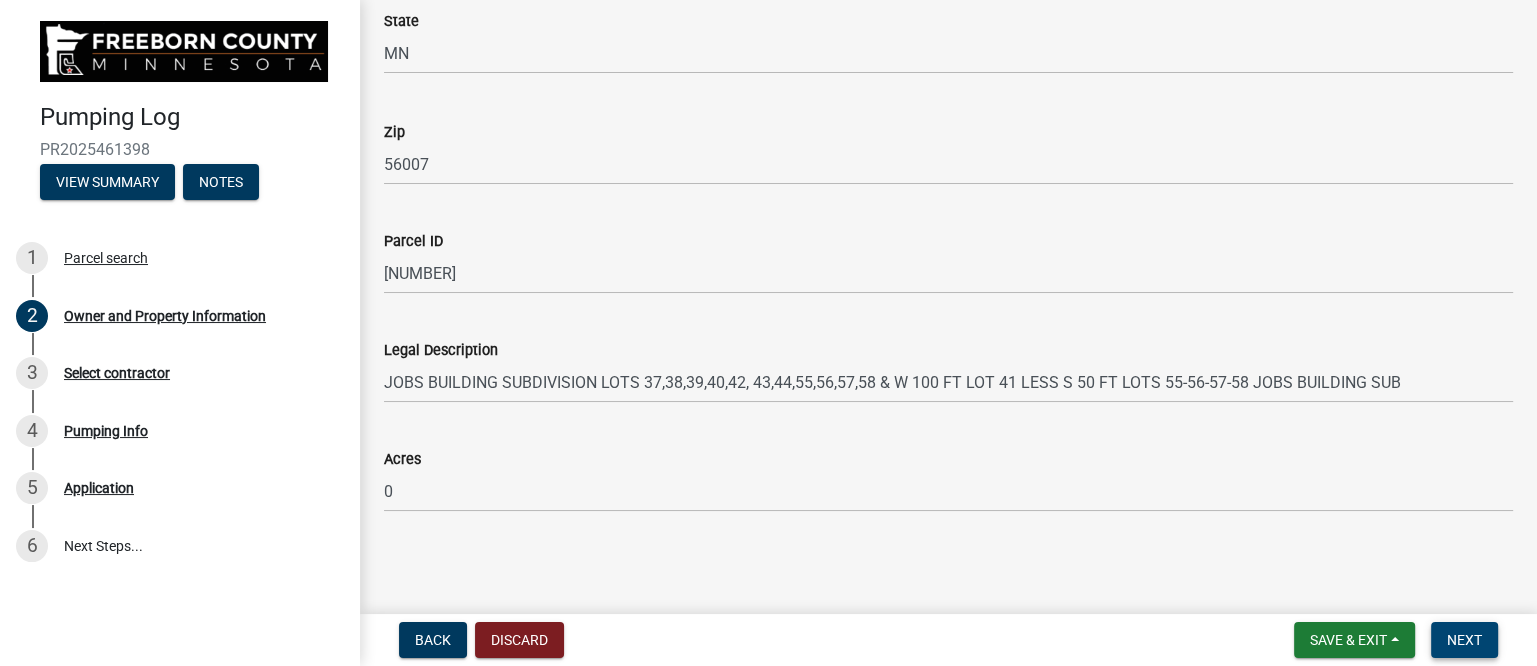 click on "Next" at bounding box center (1464, 640) 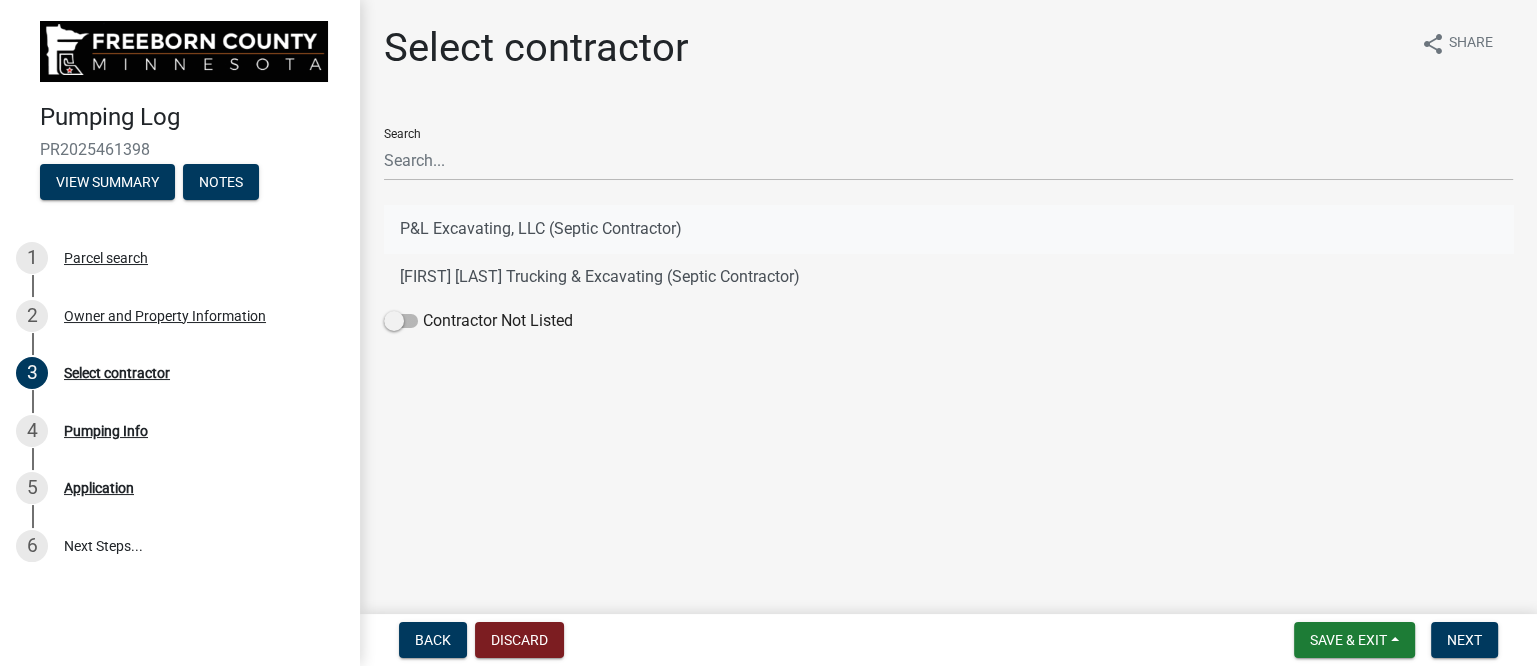 click on "P&L Excavating, LLC (Septic Contractor)" 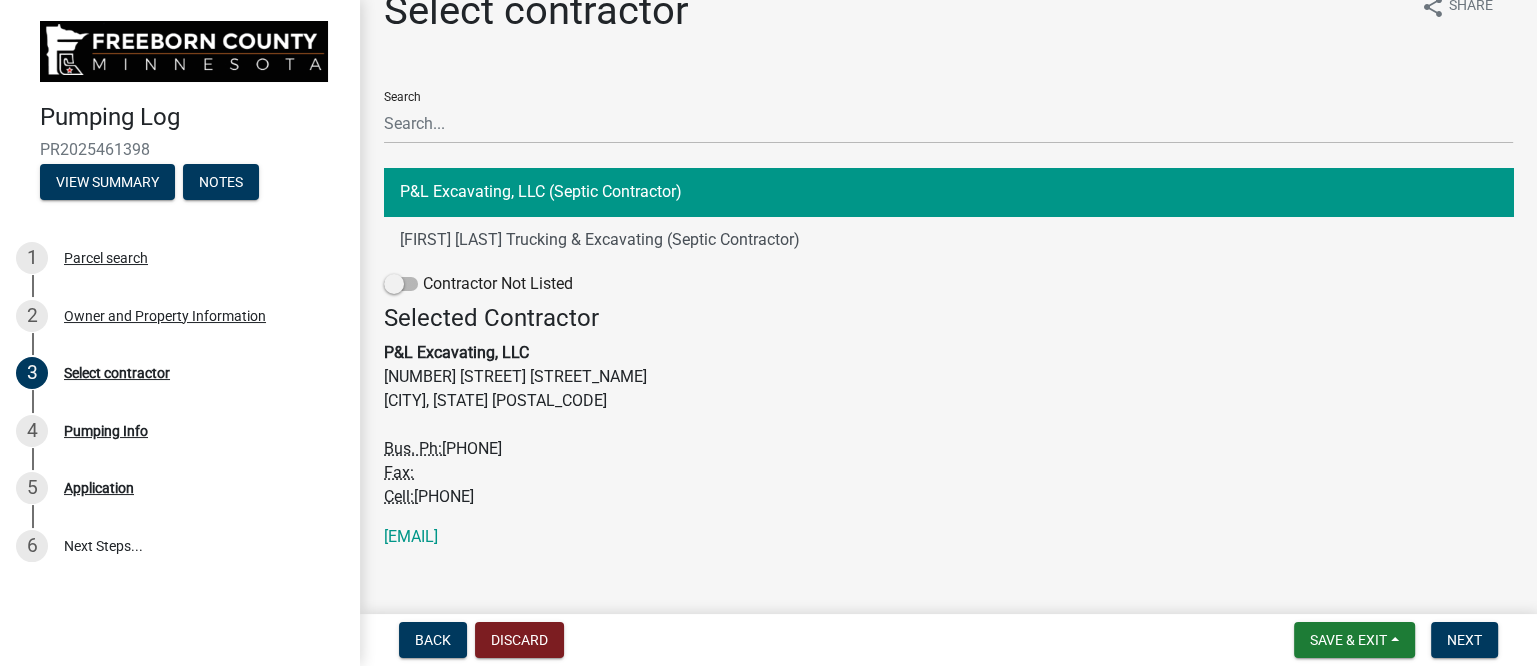scroll, scrollTop: 58, scrollLeft: 0, axis: vertical 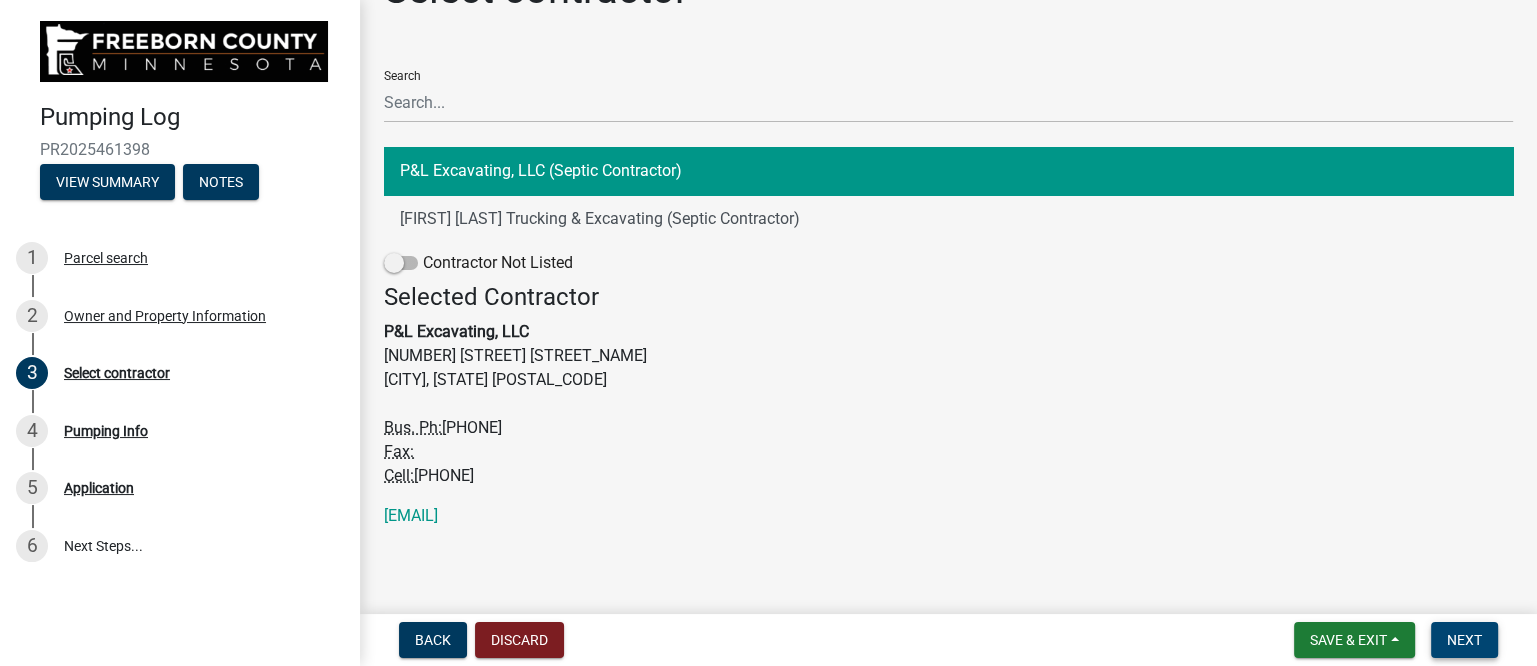 click on "Next" at bounding box center [1464, 640] 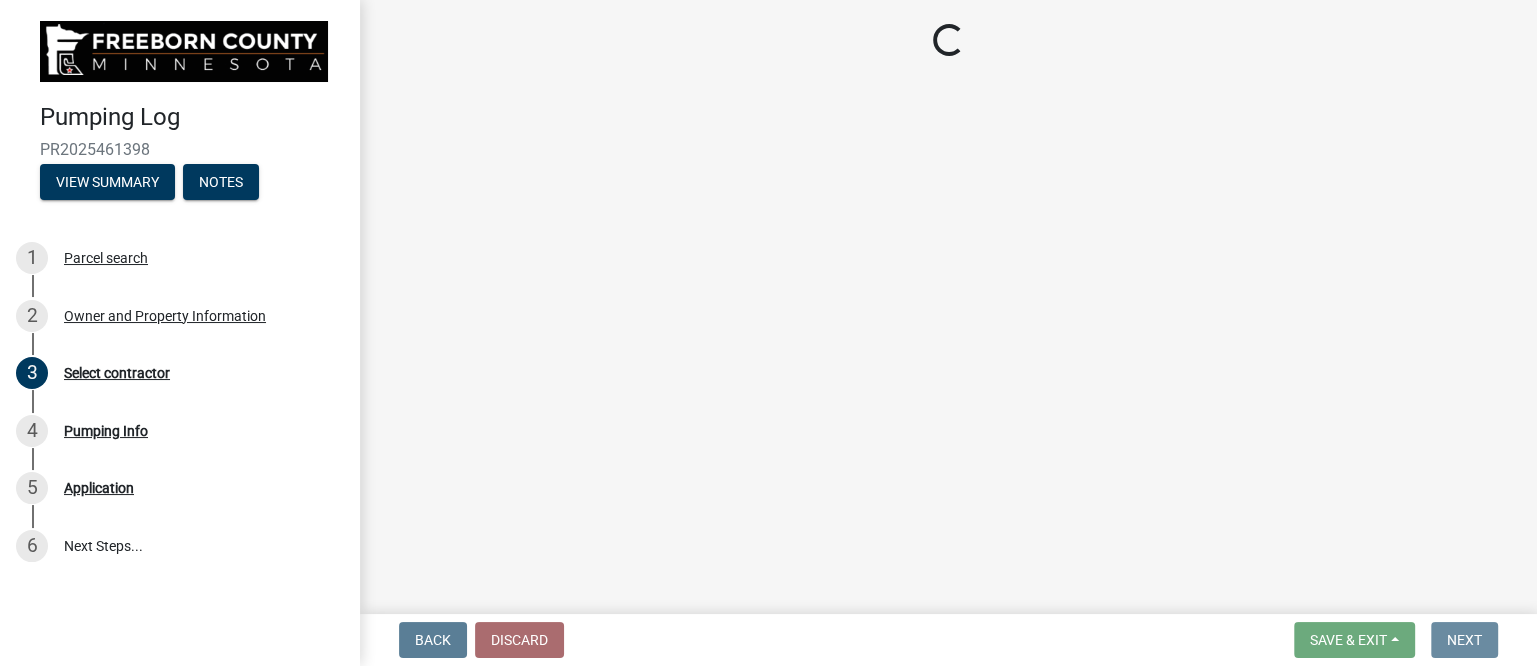 scroll, scrollTop: 0, scrollLeft: 0, axis: both 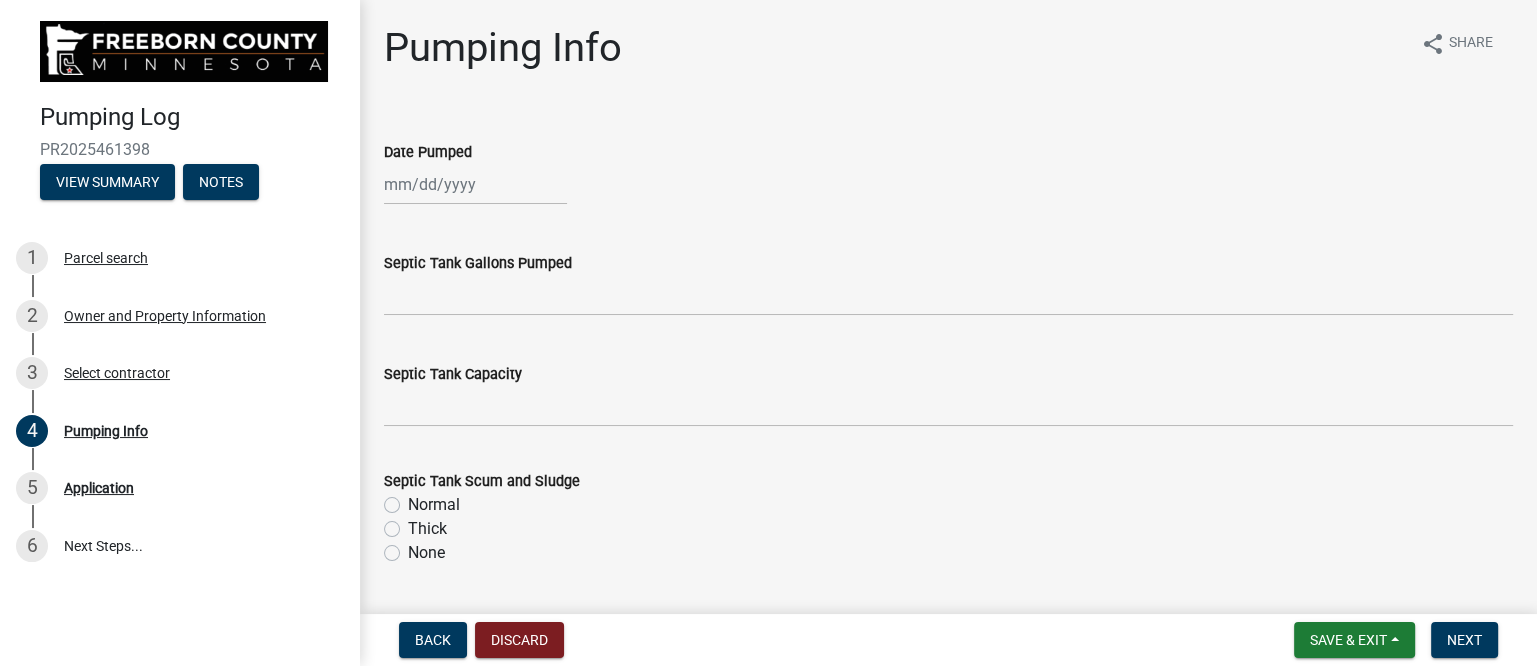 click 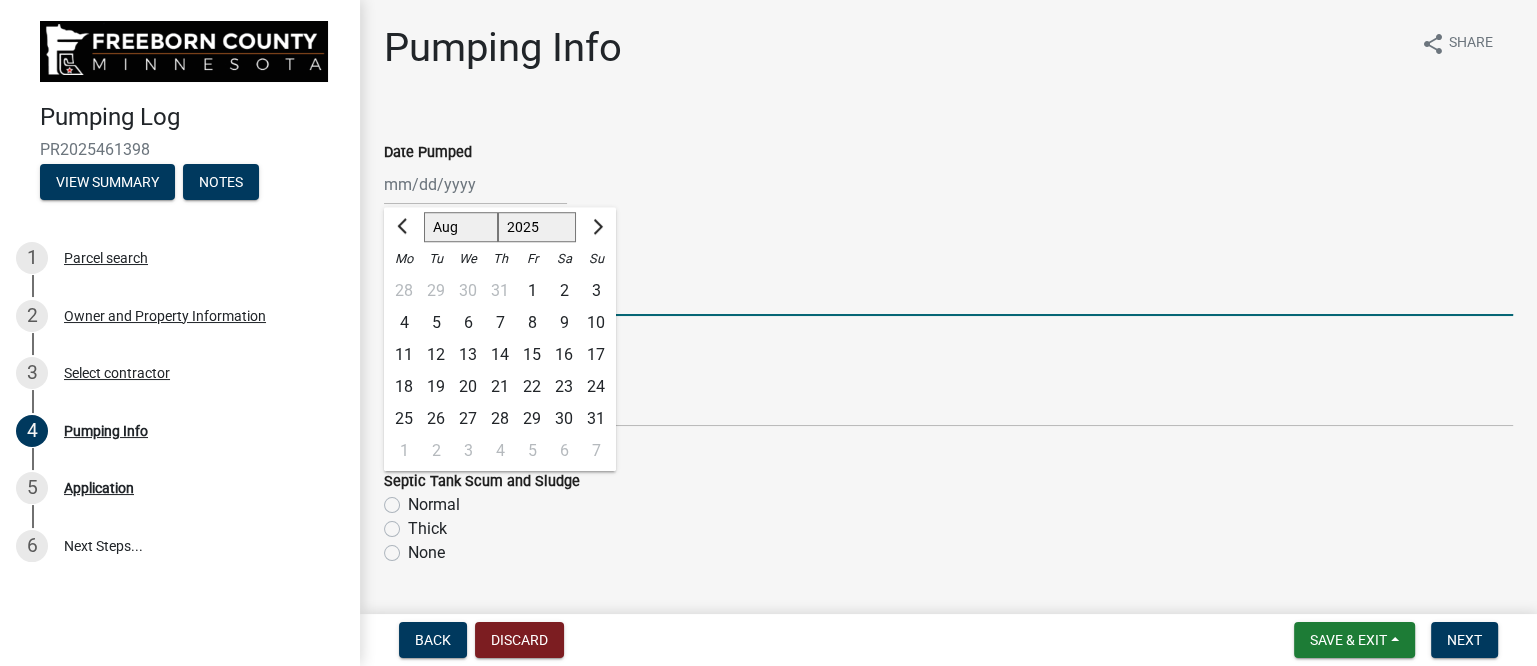 click 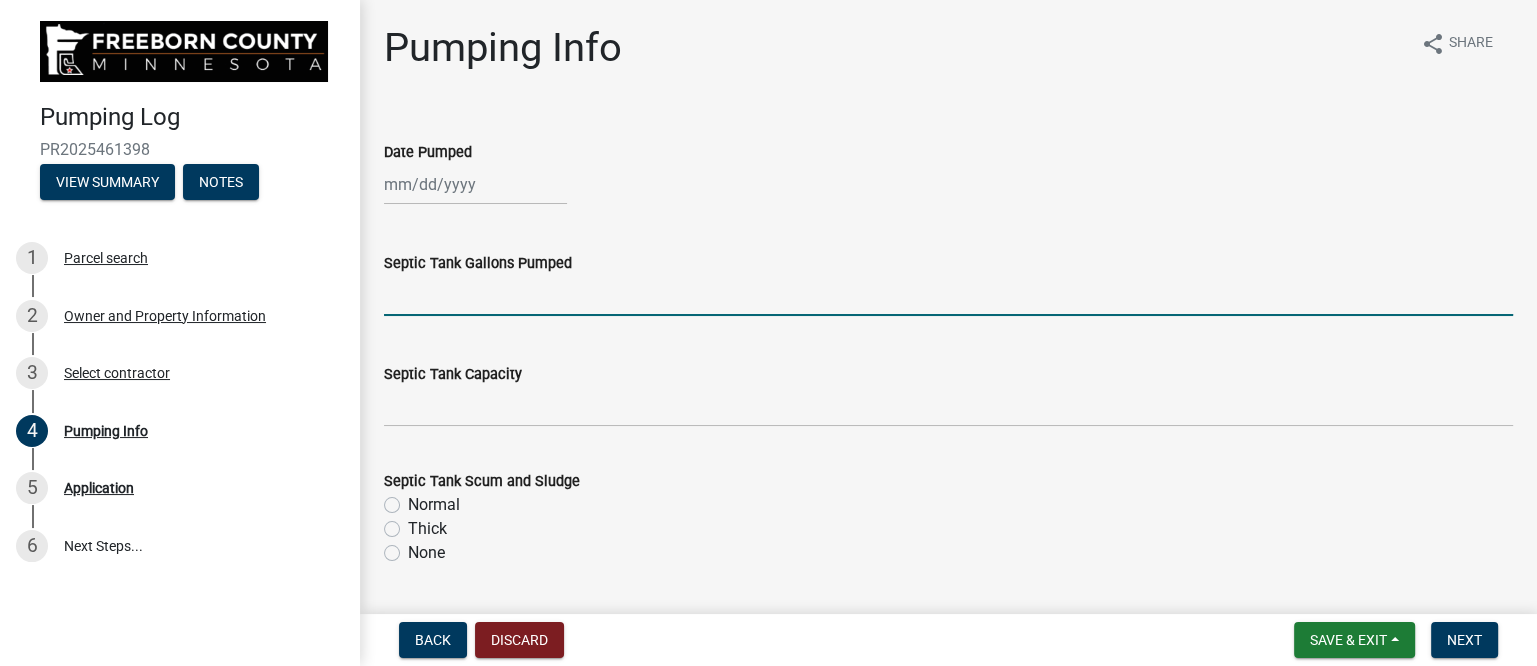 click 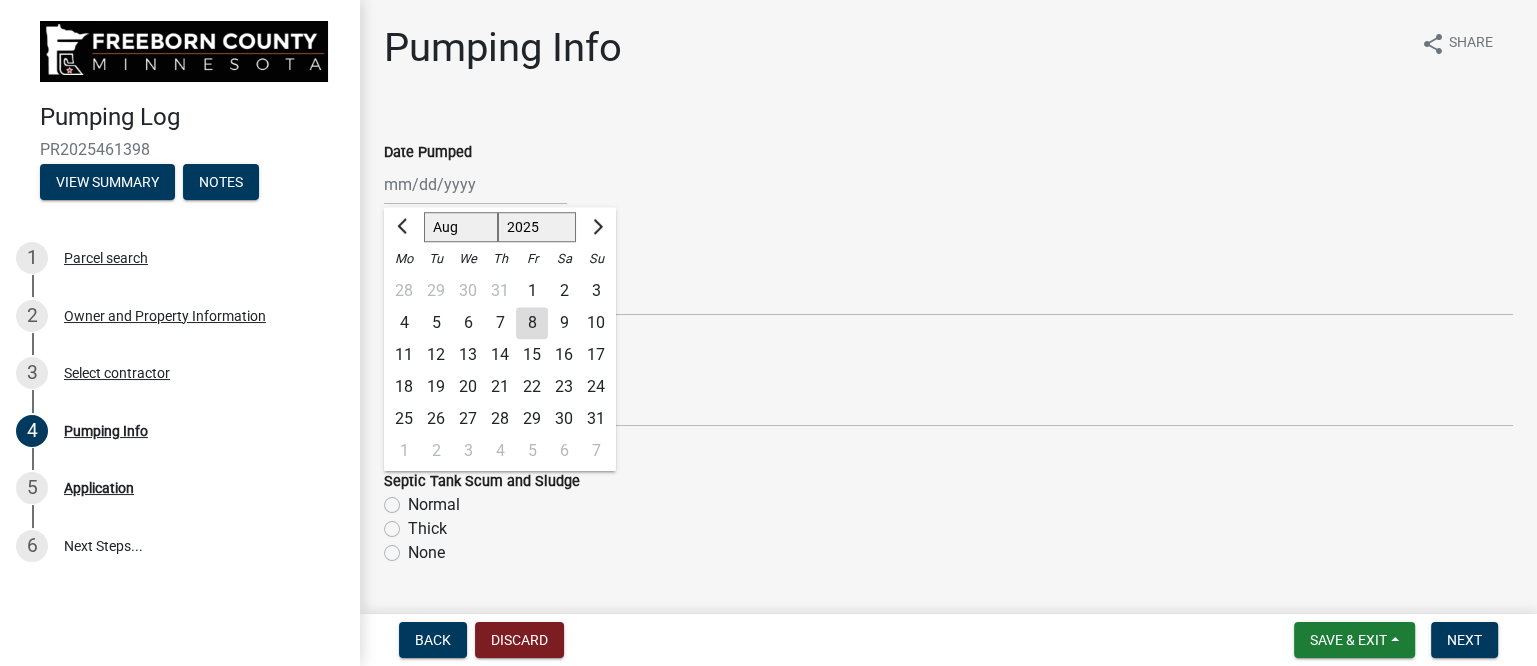 click on "8" 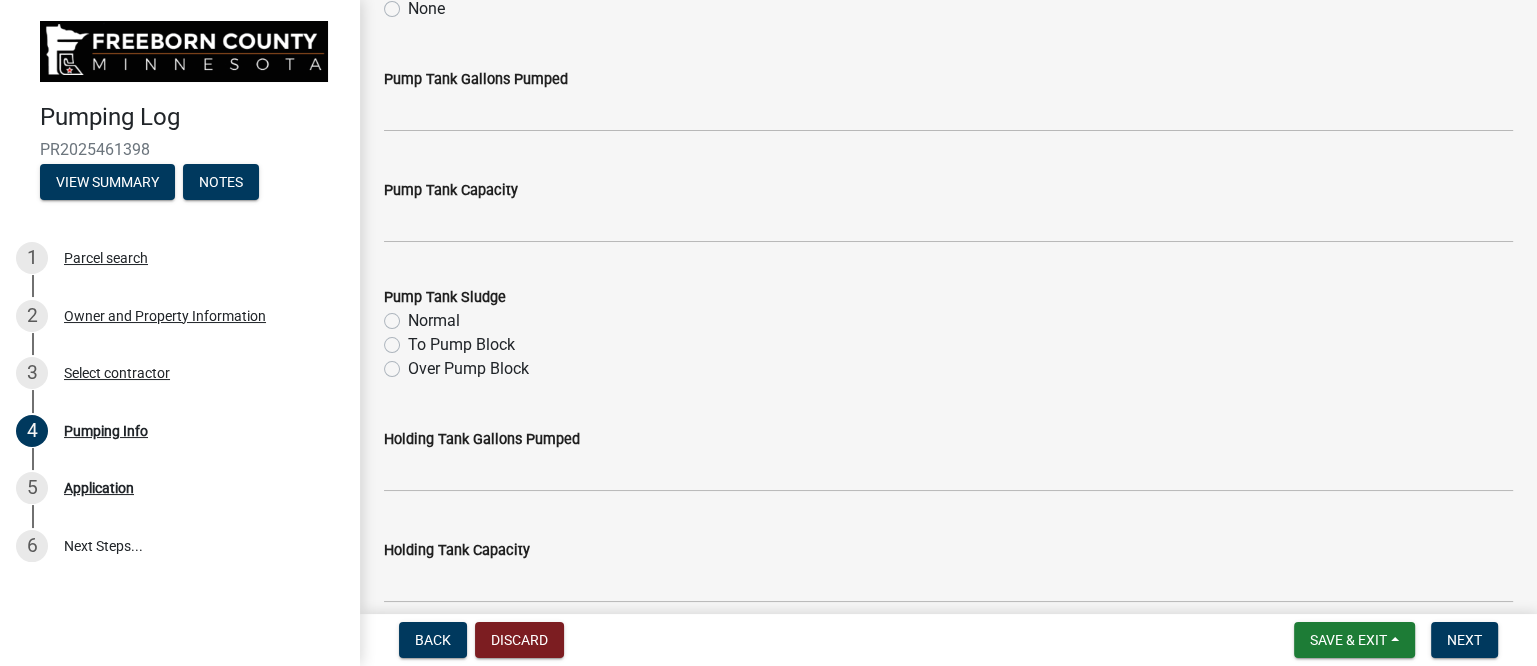 scroll, scrollTop: 624, scrollLeft: 0, axis: vertical 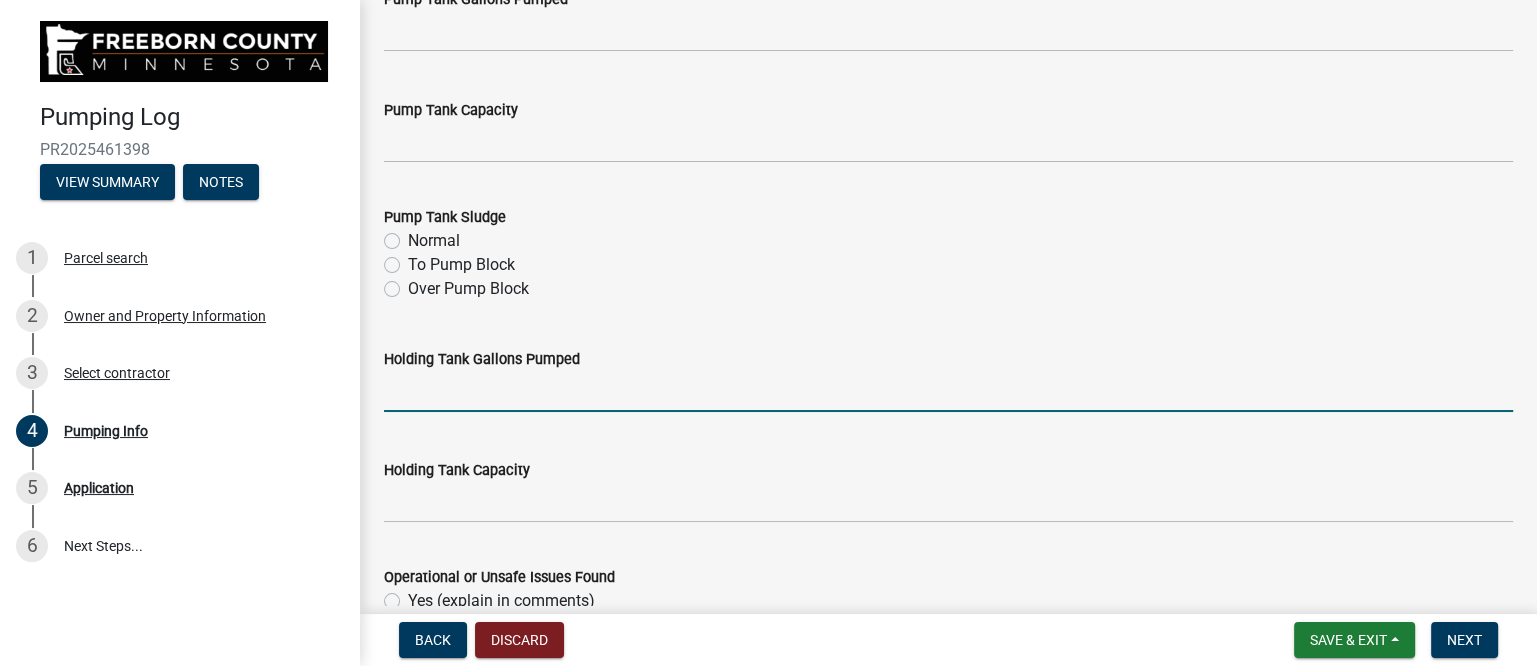 click 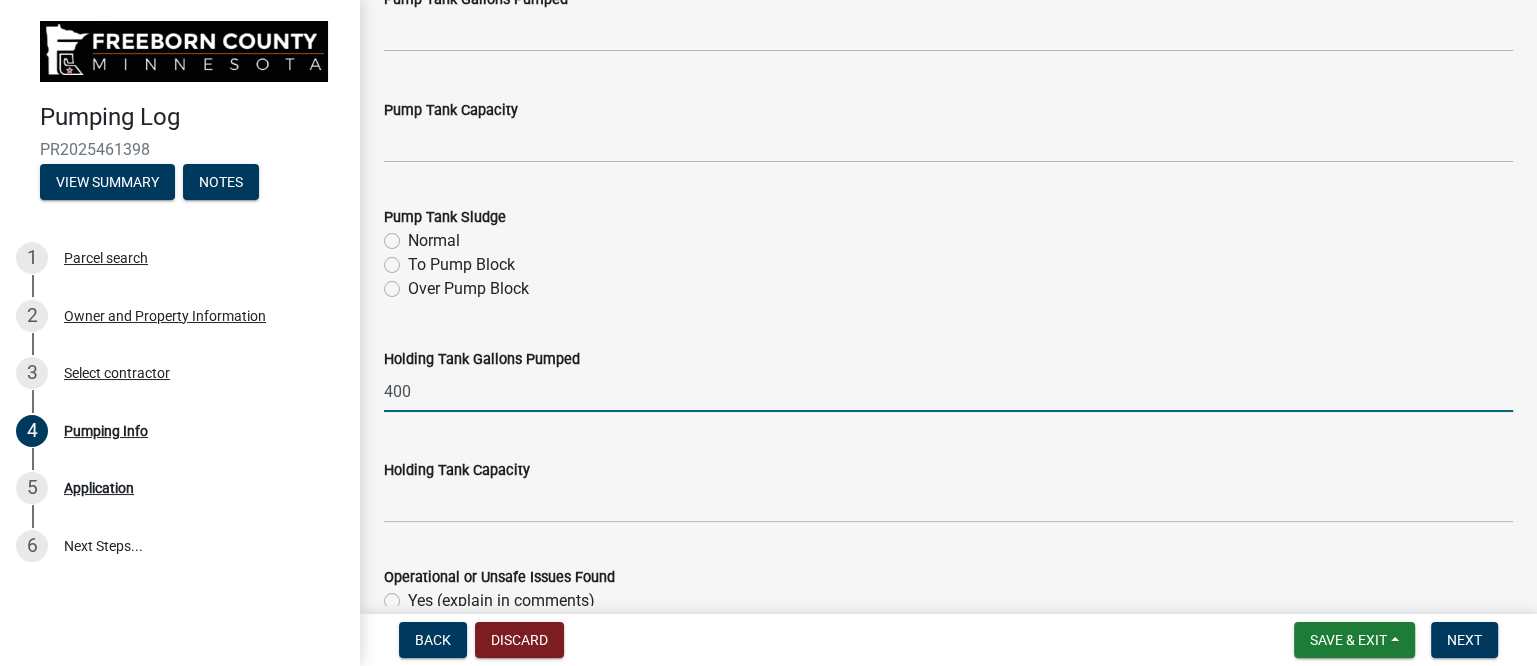 type on "400" 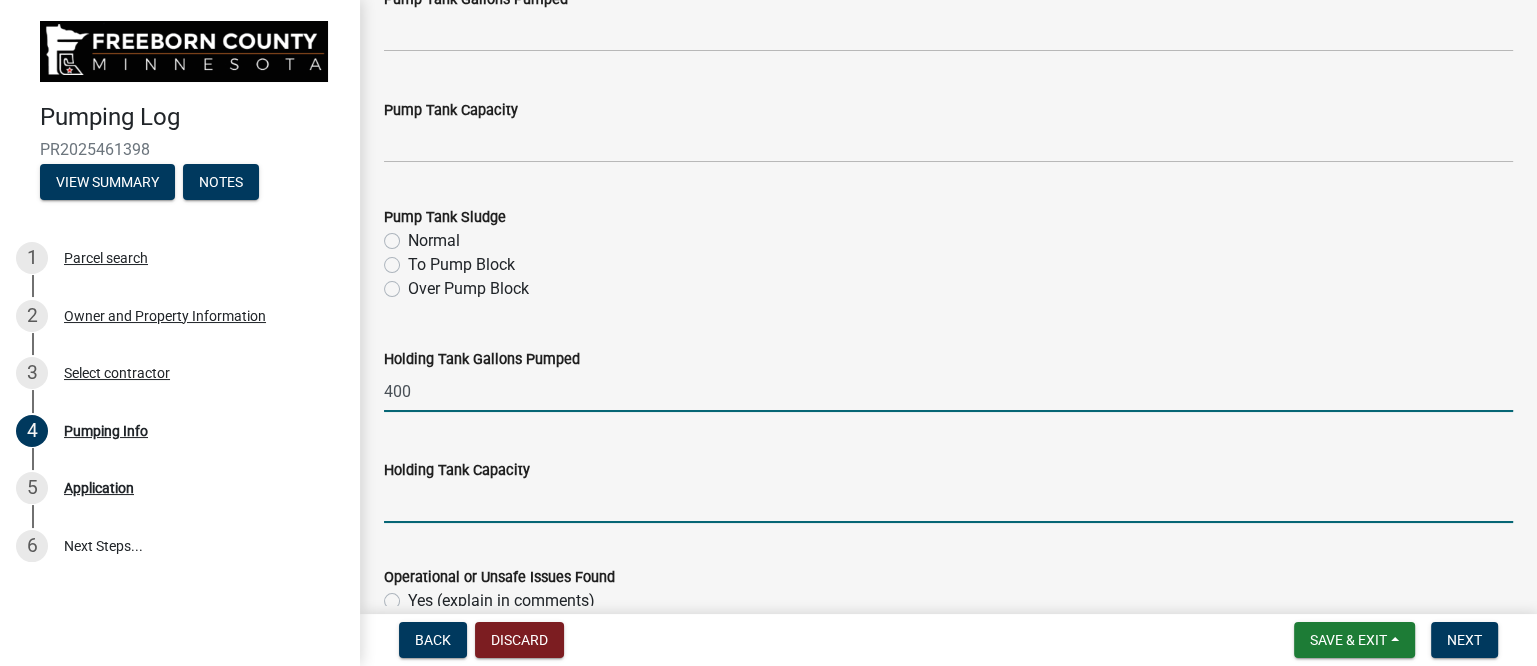 click 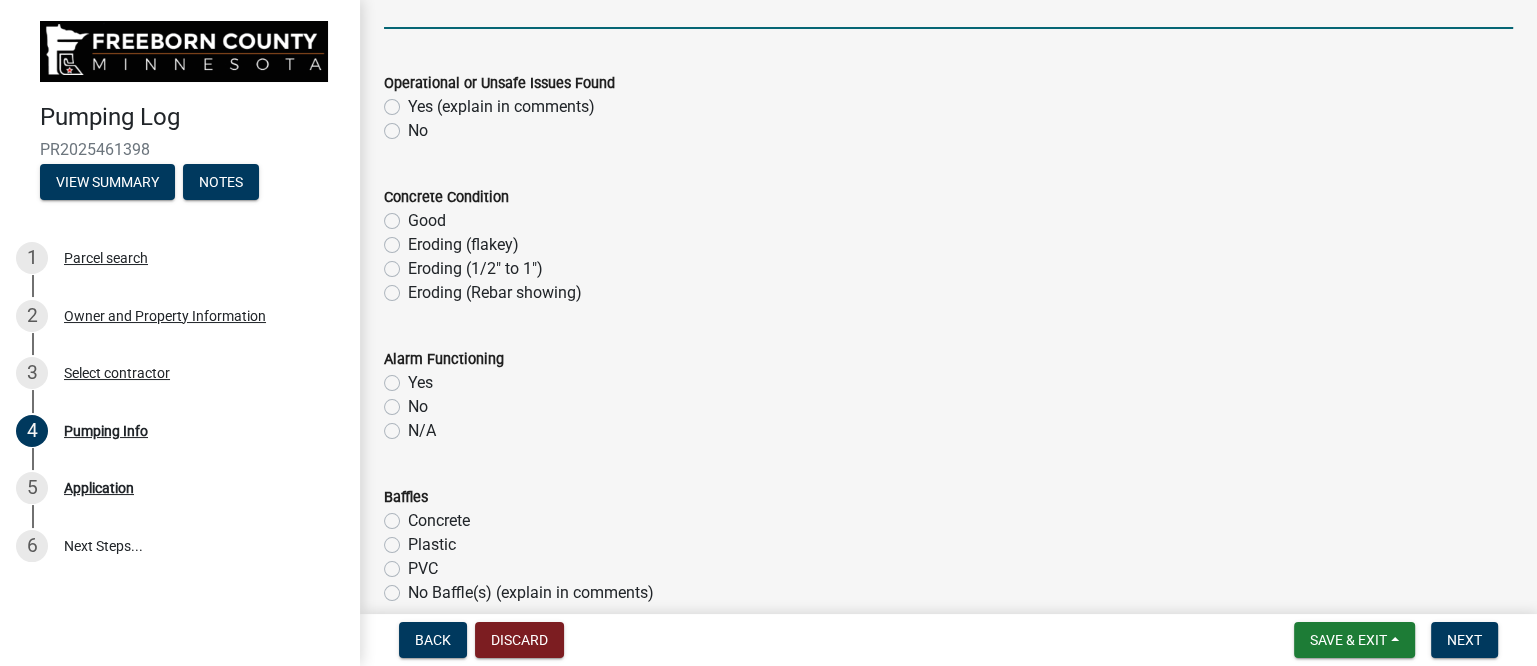 scroll, scrollTop: 1124, scrollLeft: 0, axis: vertical 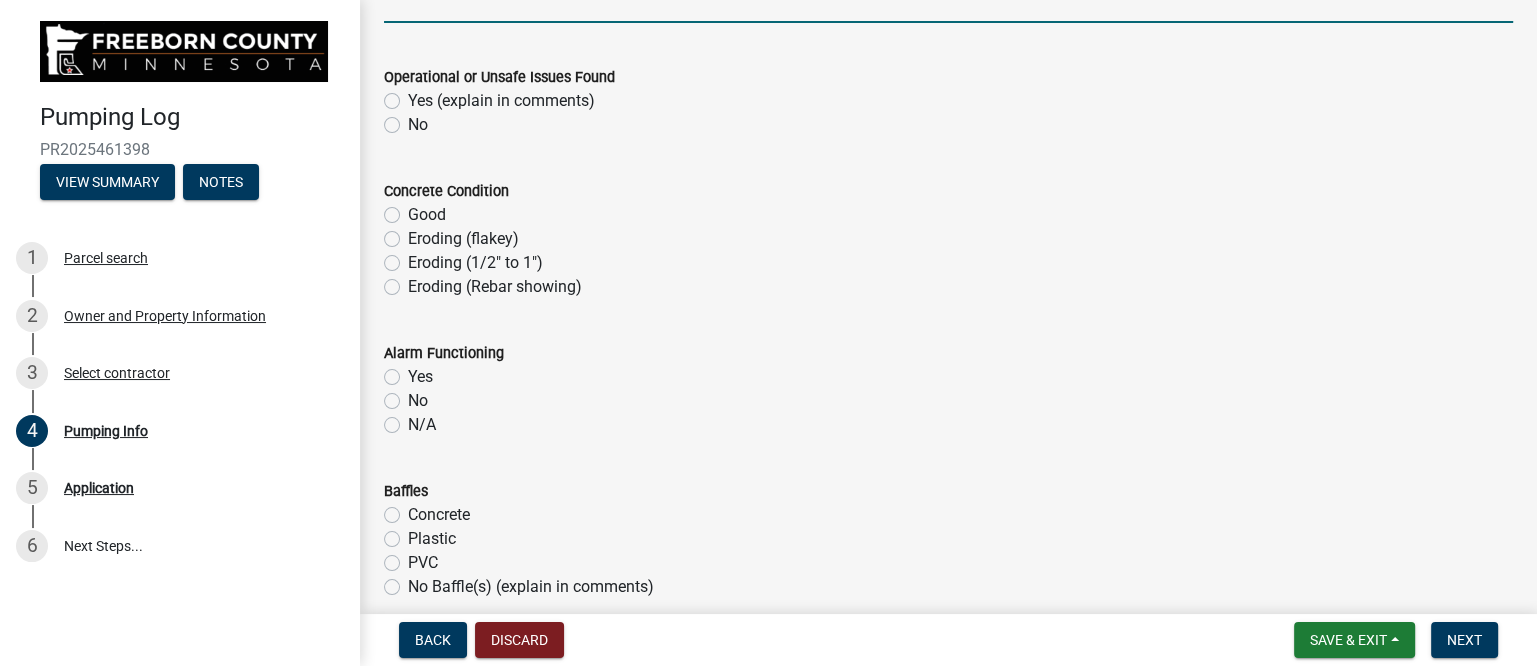 click on "No" 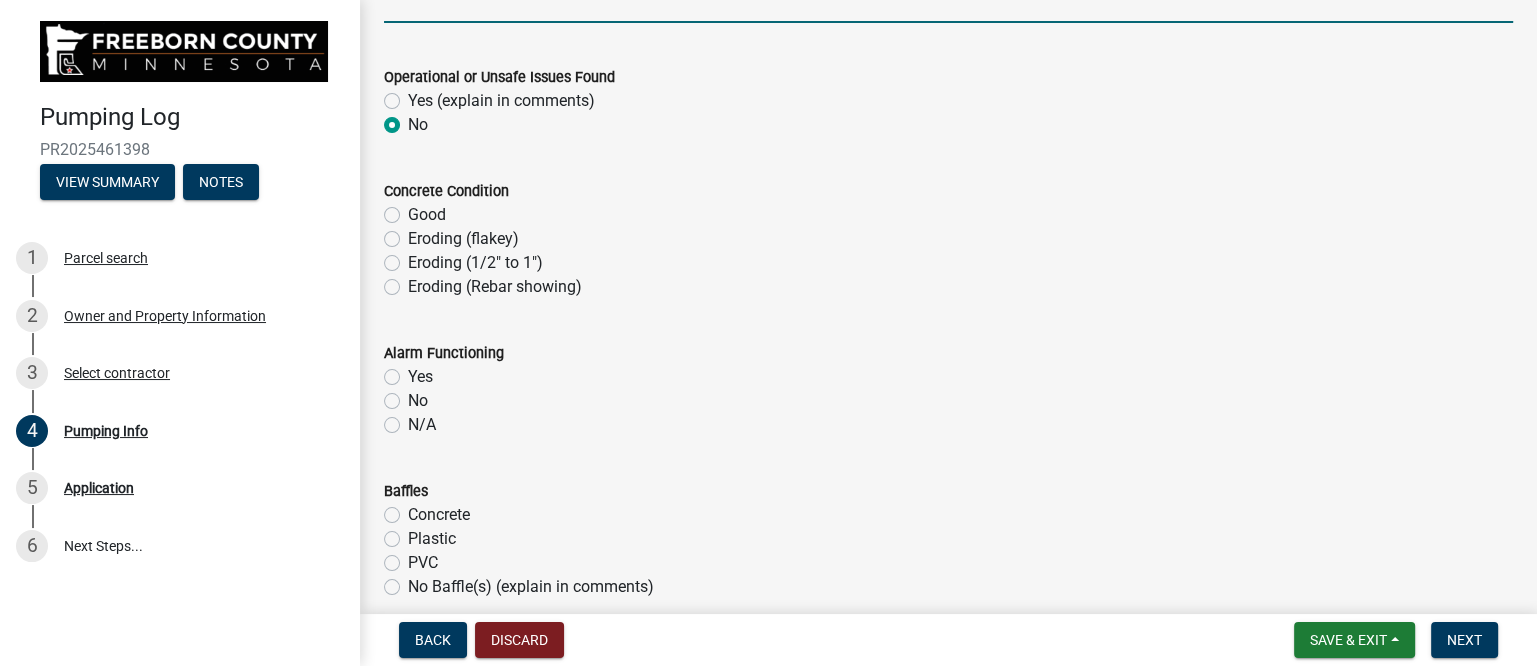 radio on "true" 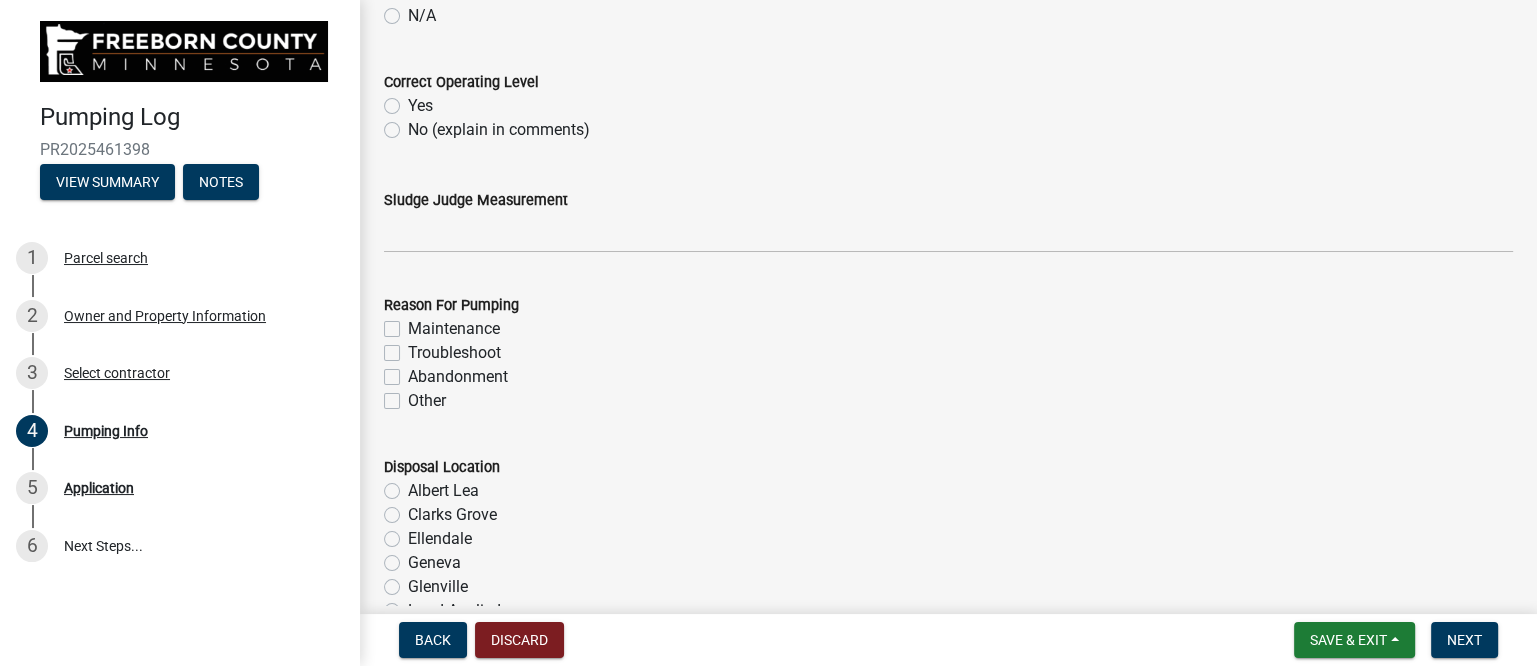 scroll, scrollTop: 2000, scrollLeft: 0, axis: vertical 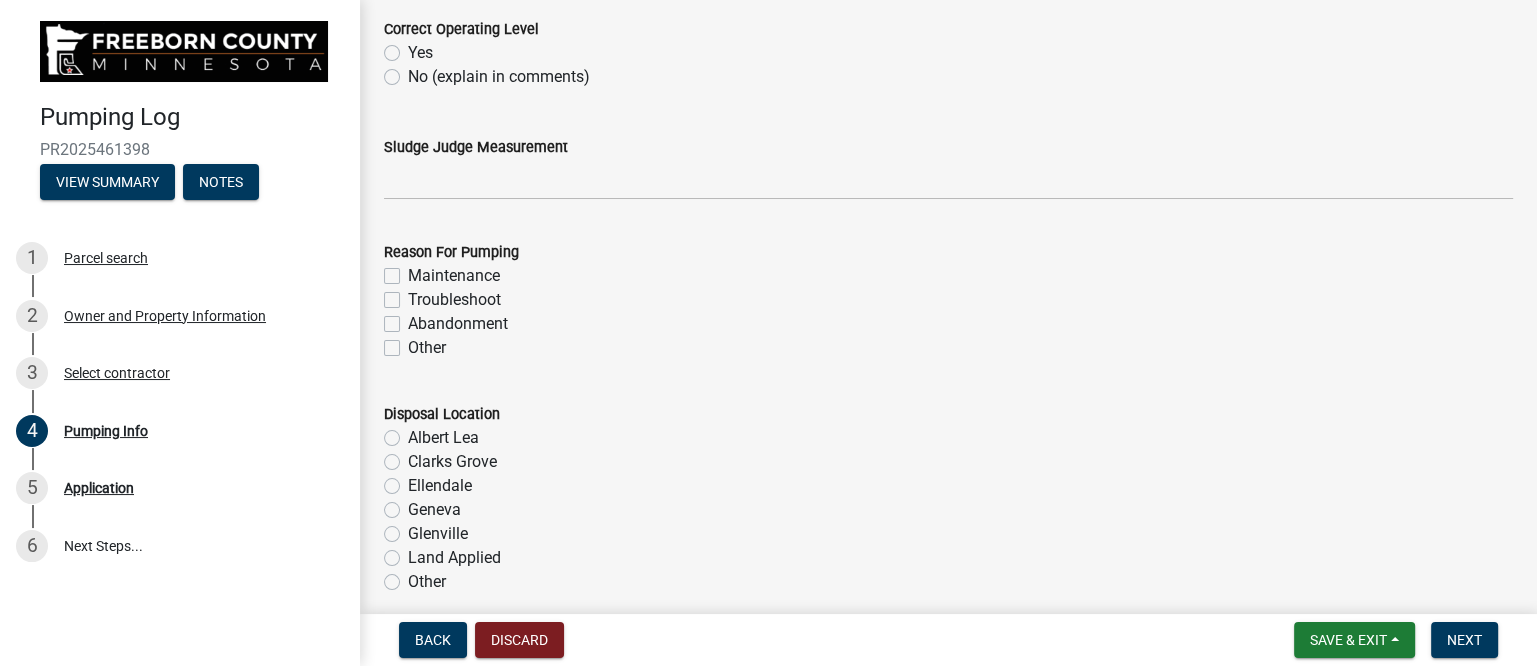 click on "Maintenance" 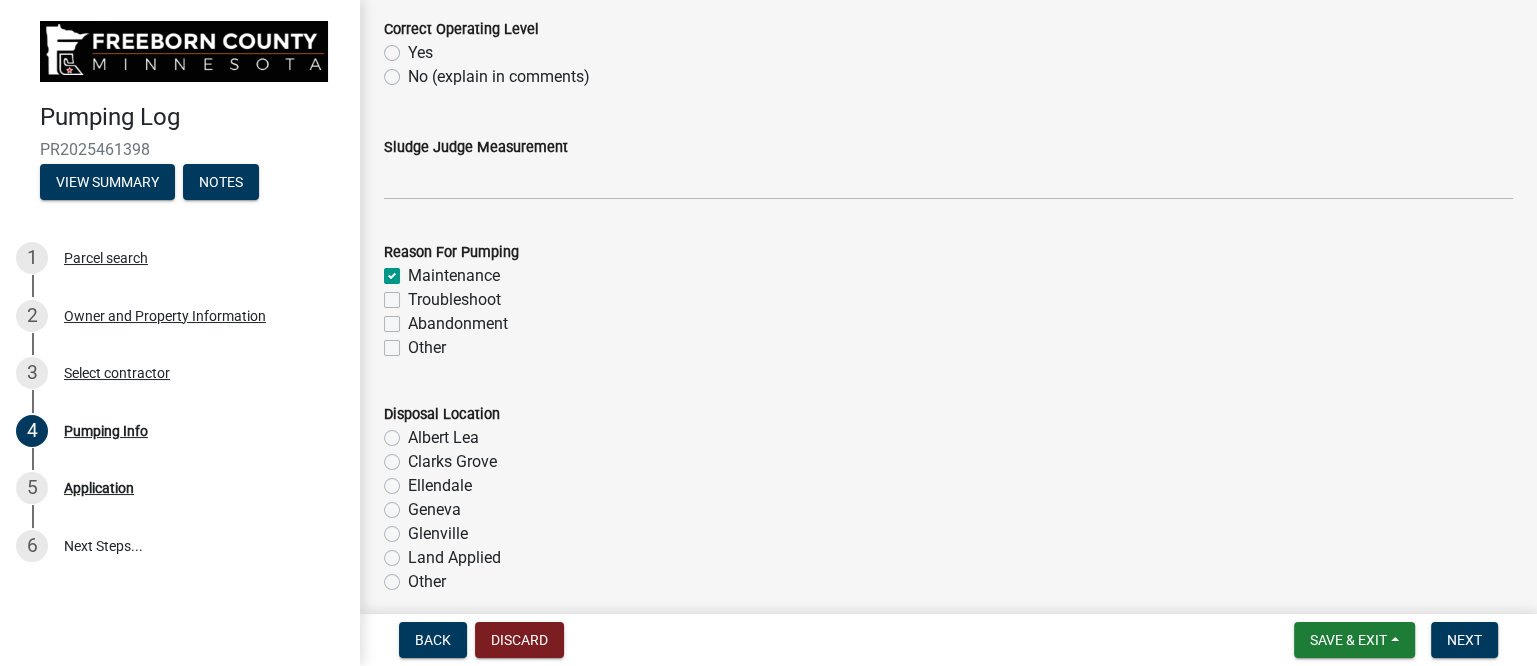 checkbox on "true" 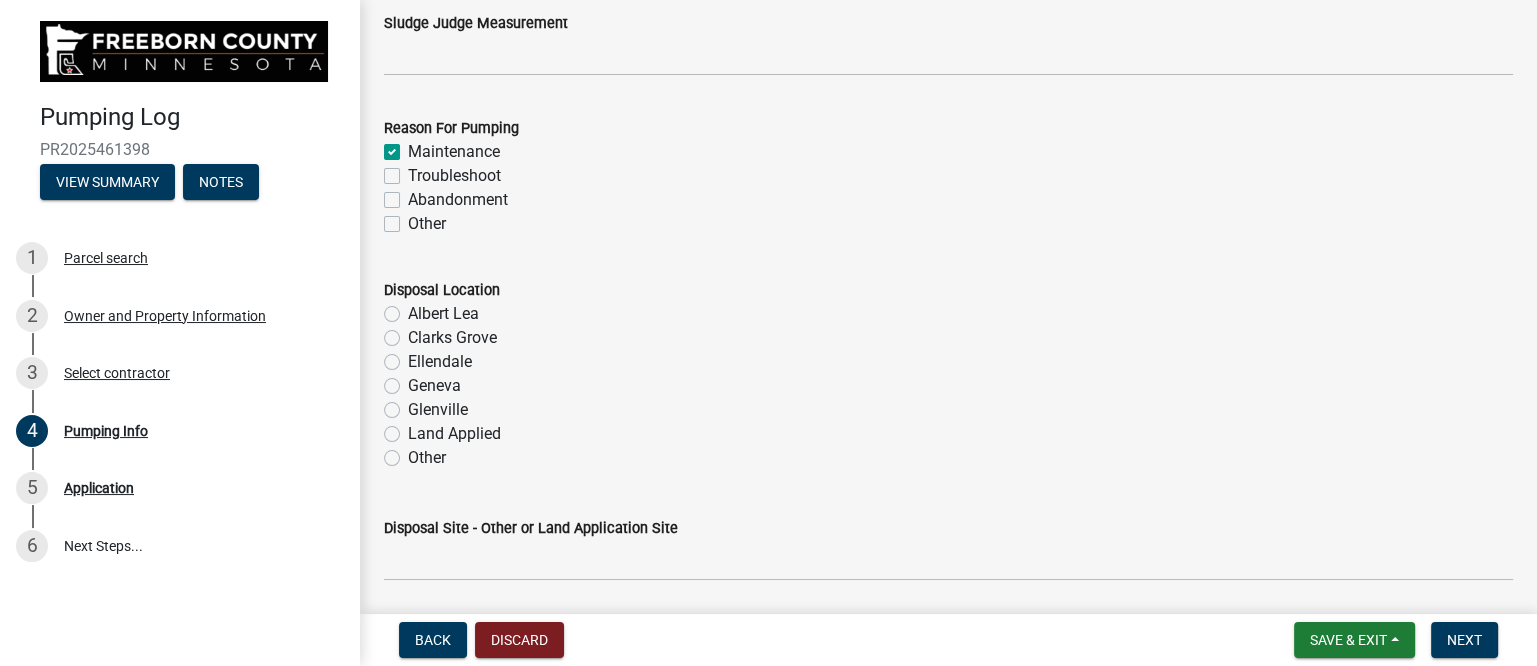 click on "Albert Lea" 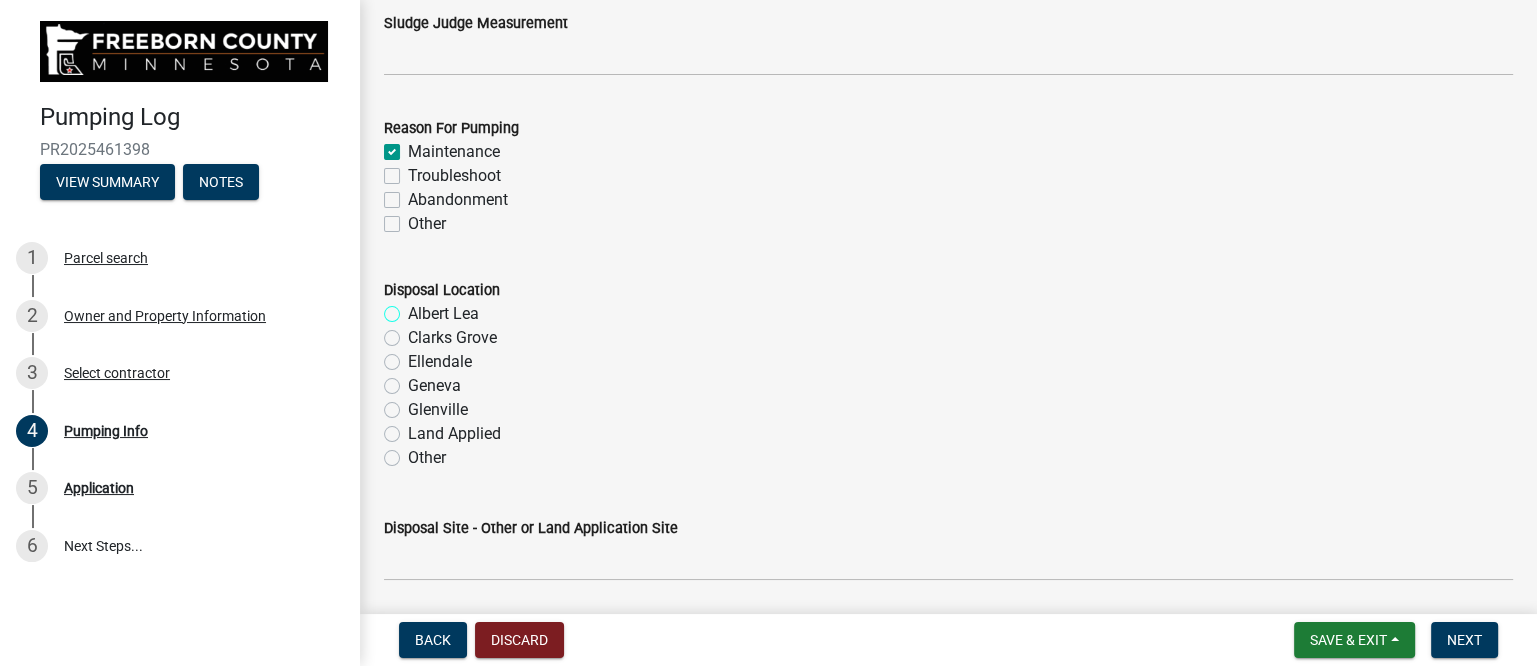 click on "Albert Lea" at bounding box center (414, 308) 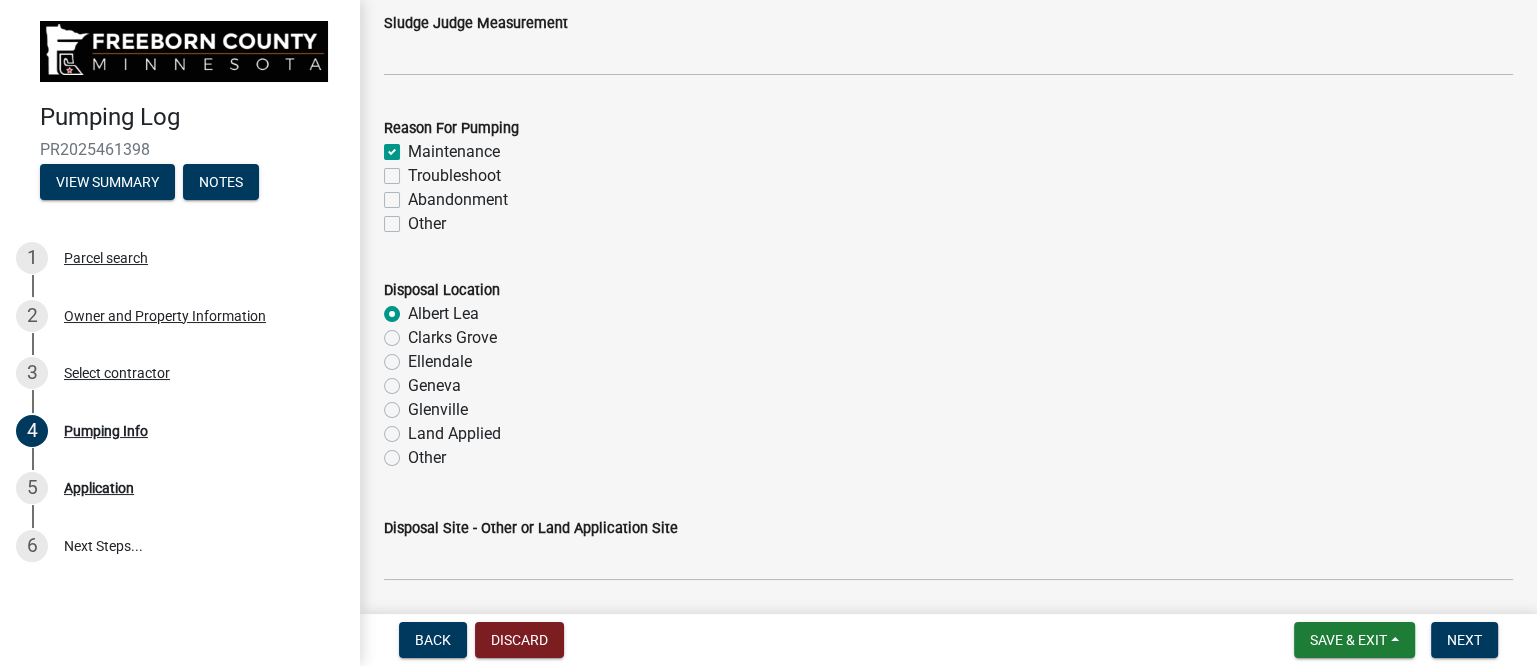 radio on "true" 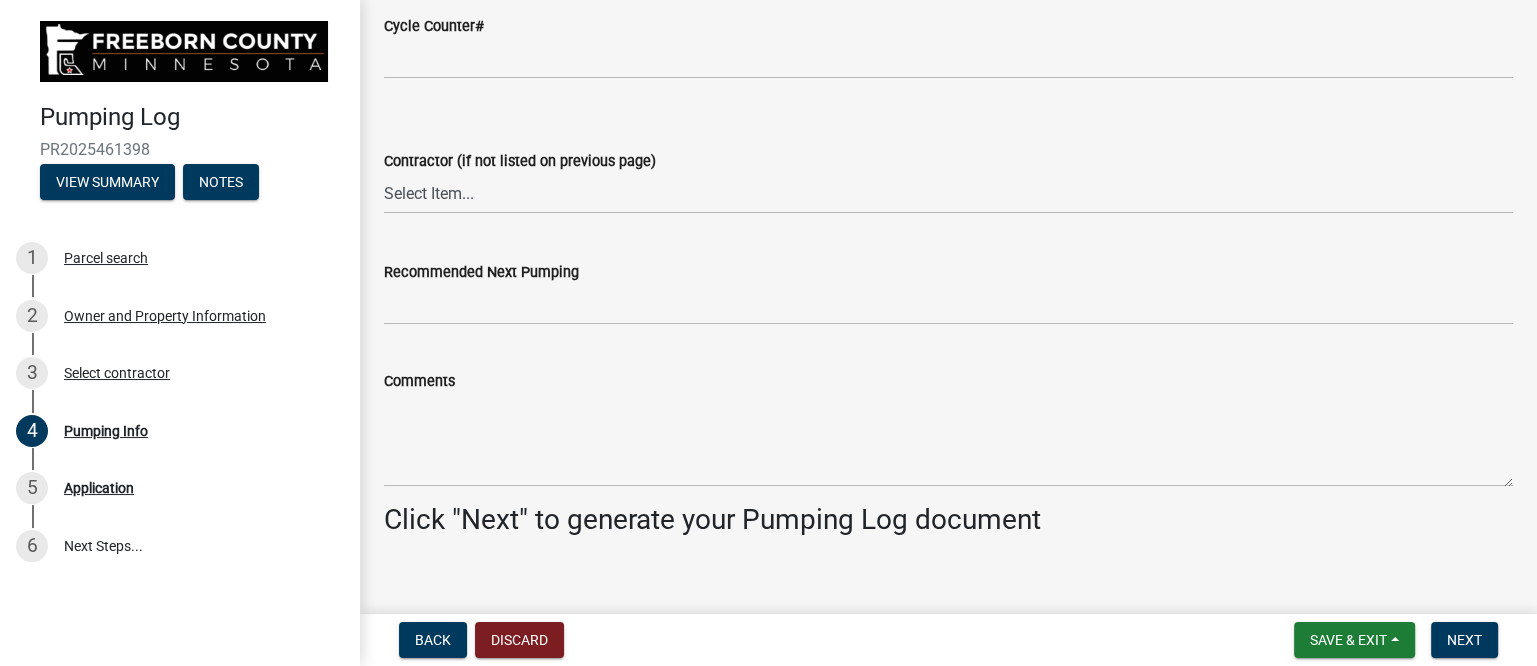 scroll, scrollTop: 2750, scrollLeft: 0, axis: vertical 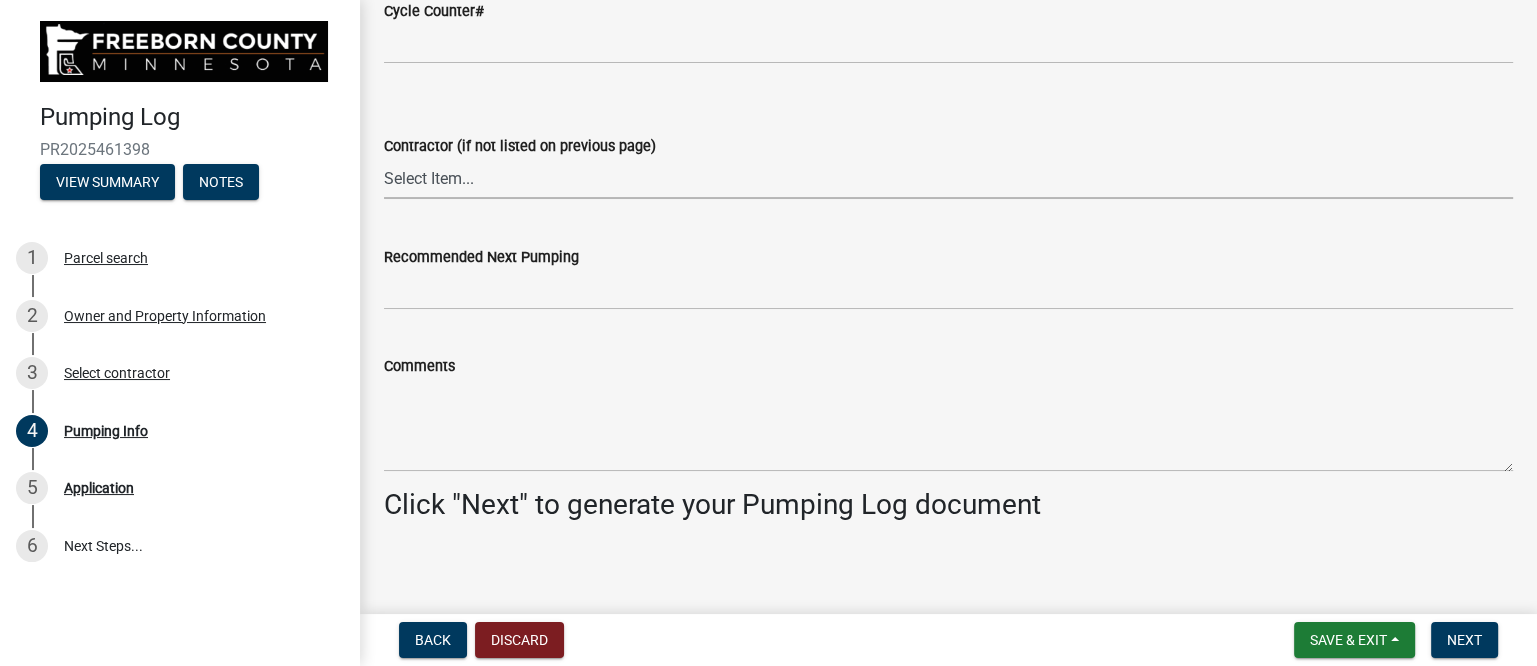 click on "Select Item... P & L Excavating Precision Septic Services Wangen Excavating Loverink Drainage Morreim Drainage Inc. [FIRST] [LAST] & Sons Morrison Well & Plumbing Bishop Excavating, Inc Newry Construction Bustad Dozing & Excavating Dobberstein Backhoe Jensen Excavating & Trucking [FIRST] [LAST] Trucking & Excavating Ellingson Drainage [FIRST] [LAST] Brownies Plumbing & Heating Lake State Environmental Krueger Excavating of Albert Lea Hodgeman Drainage Co James Bros Construction PS Excavating, LLC. [FIRST] [LAST] Homeowner 5 Star Excavating R&M Backhoe Services DeLaittre Septic & Excavating [FIRST] [LAST]" at bounding box center [948, 178] 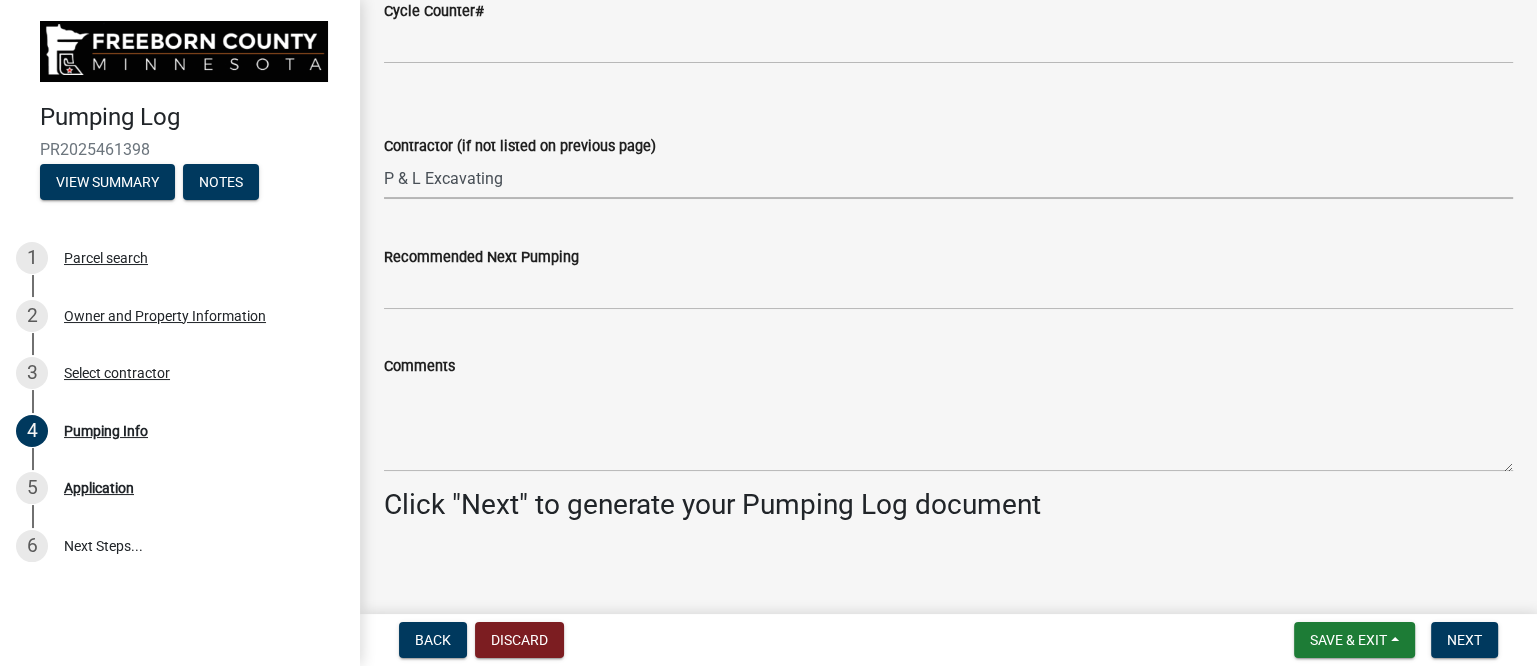 click on "Select Item... P & L Excavating Precision Septic Services Wangen Excavating Loverink Drainage Morreim Drainage Inc. [FIRST] [LAST] & Sons Morrison Well & Plumbing Bishop Excavating, Inc Newry Construction Bustad Dozing & Excavating Dobberstein Backhoe Jensen Excavating & Trucking [FIRST] [LAST] Trucking & Excavating Ellingson Drainage [FIRST] [LAST] Brownies Plumbing & Heating Lake State Environmental Krueger Excavating of Albert Lea Hodgeman Drainage Co James Bros Construction PS Excavating, LLC. [FIRST] [LAST] Homeowner 5 Star Excavating R&M Backhoe Services DeLaittre Septic & Excavating [FIRST] [LAST]" at bounding box center [948, 178] 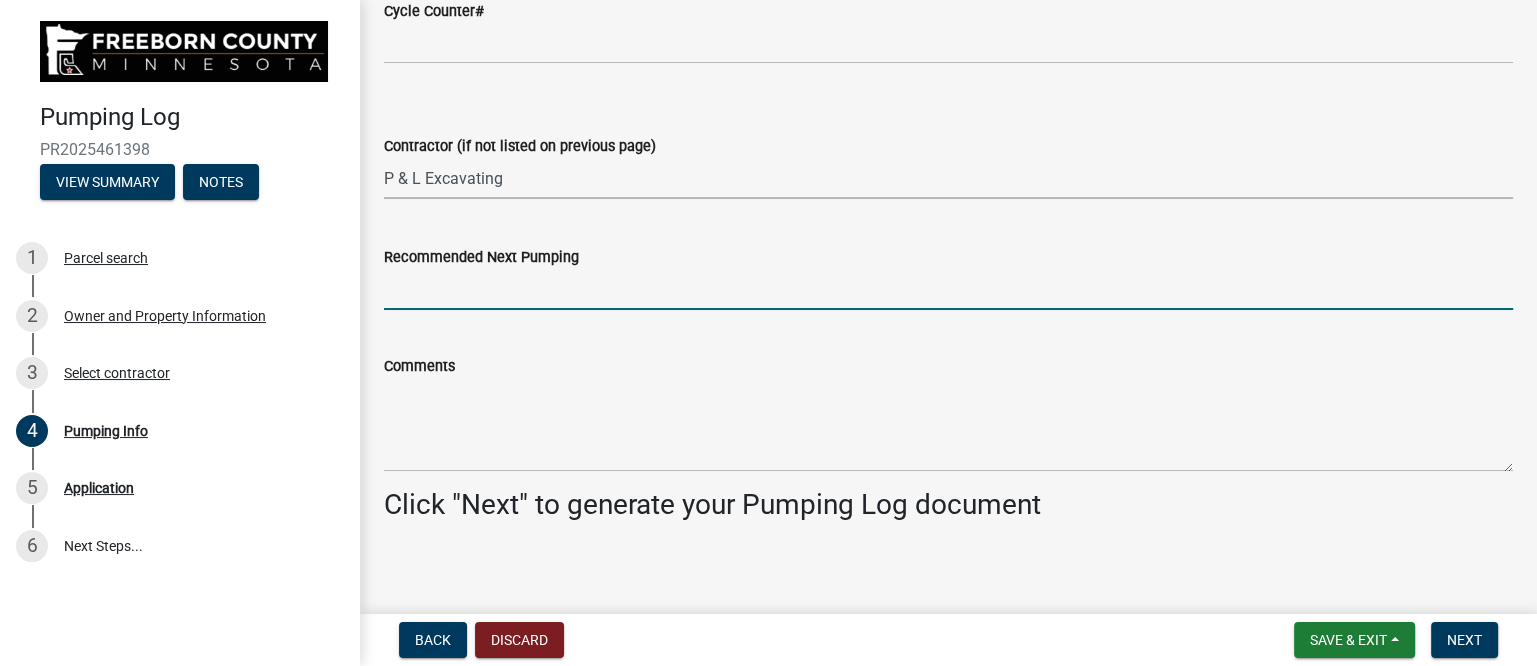 click on "Recommended Next Pumping" at bounding box center [948, 289] 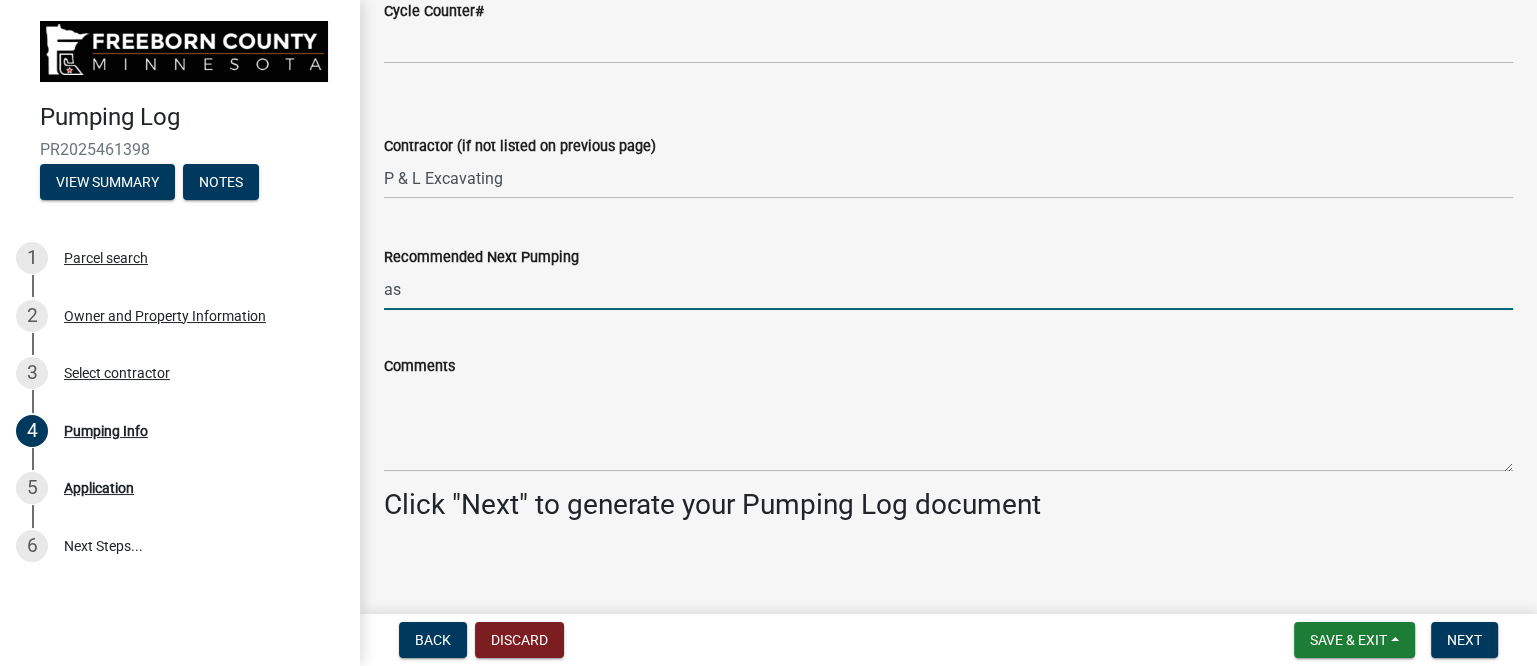 type on "as needed" 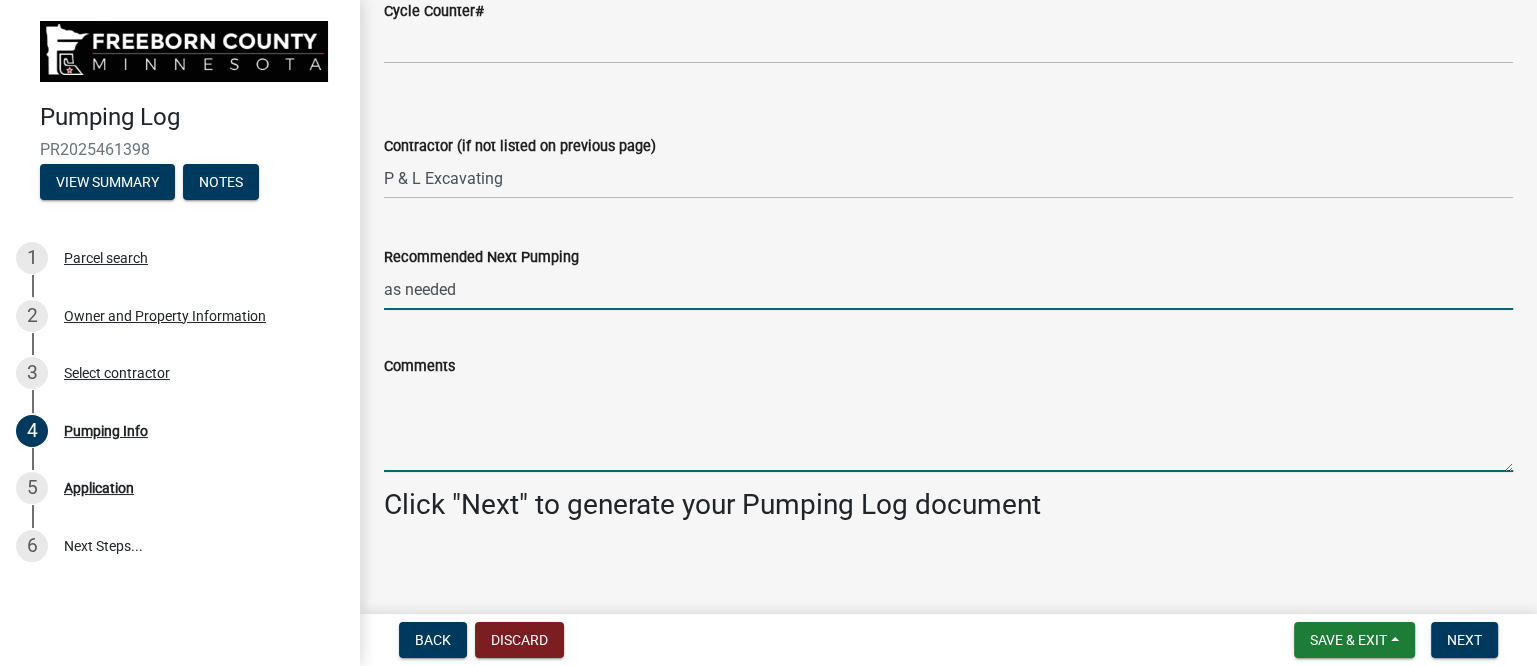 click on "Comments" at bounding box center [948, 425] 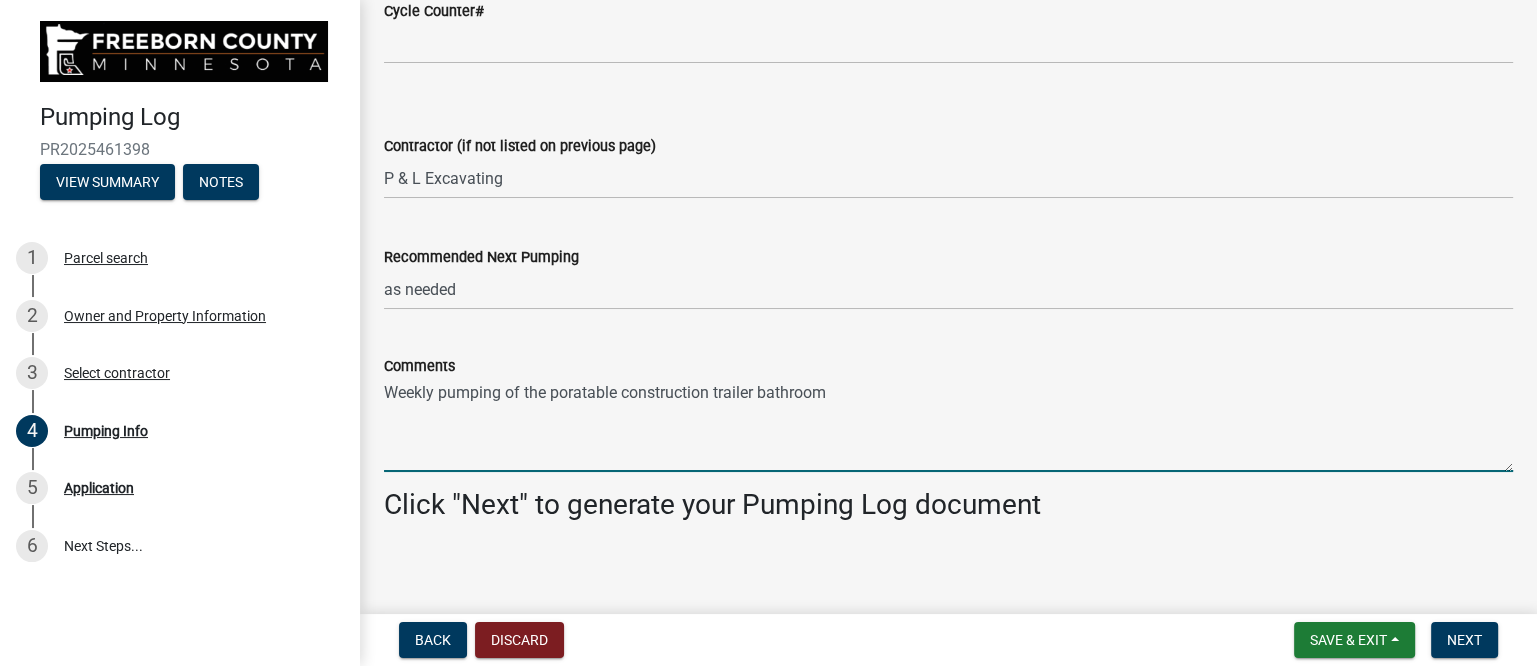 scroll, scrollTop: 2760, scrollLeft: 0, axis: vertical 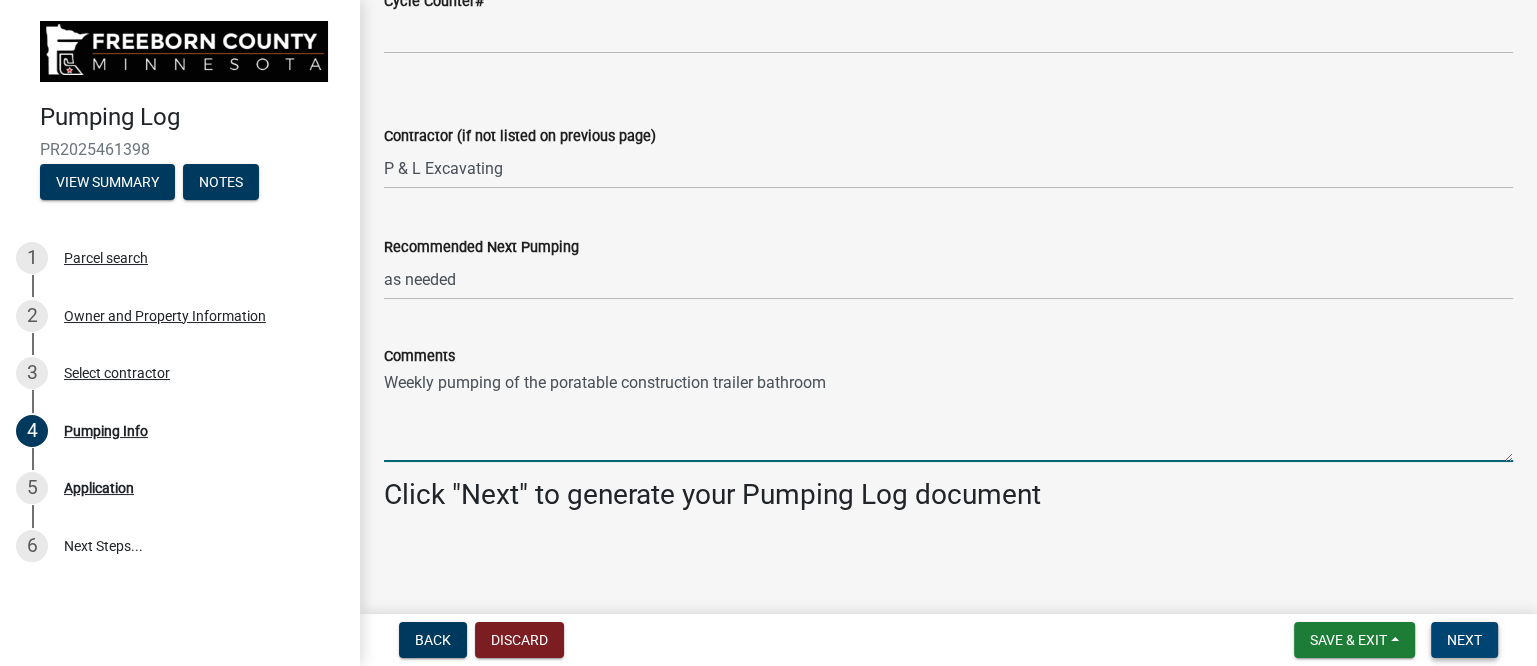 type on "Weekly pumping of the poratable construction trailer bathroom" 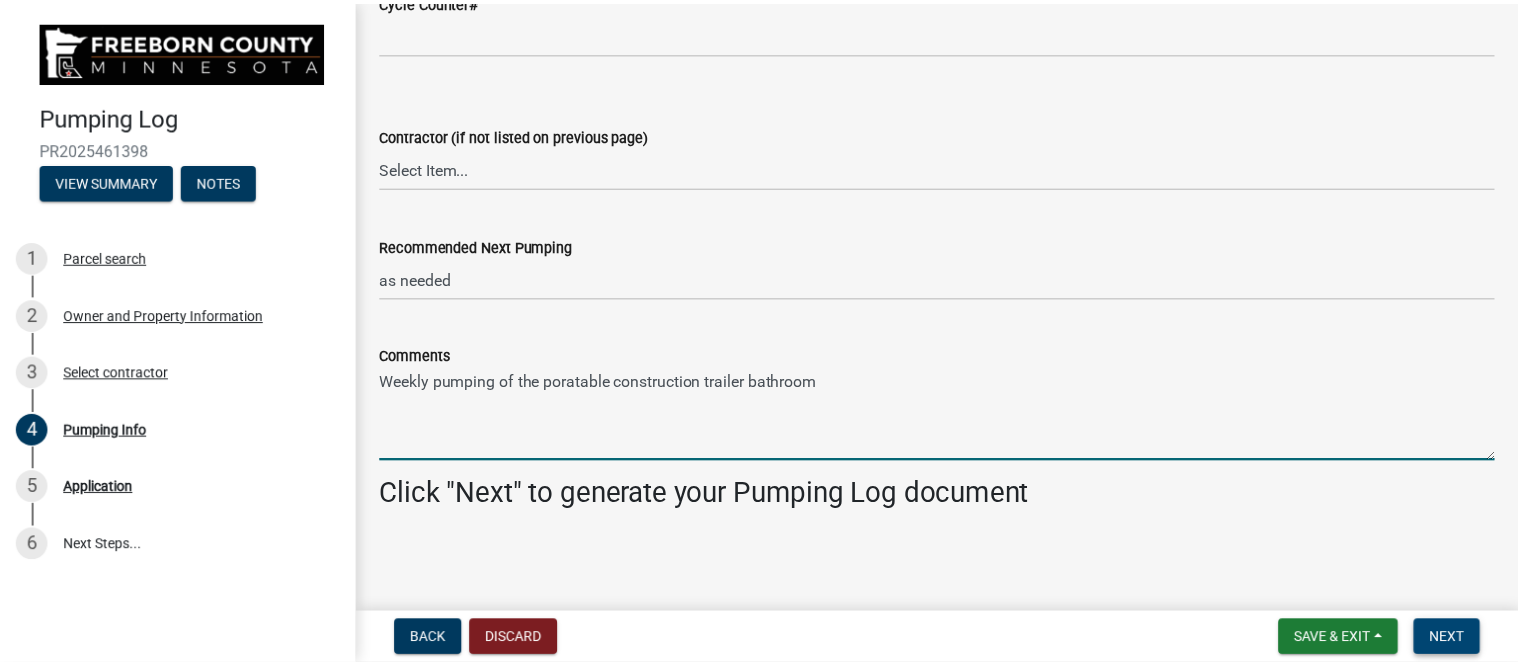 scroll, scrollTop: 0, scrollLeft: 0, axis: both 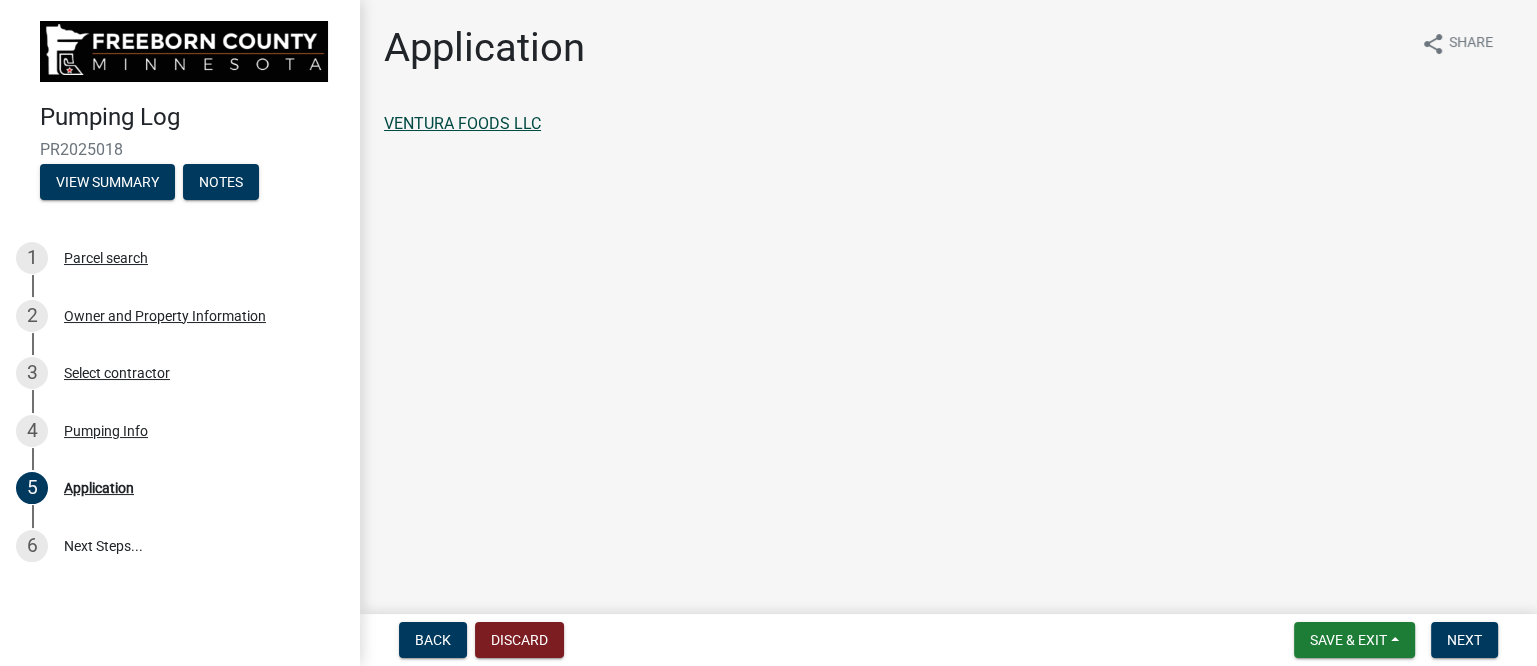 click on "VENTURA FOODS LLC" 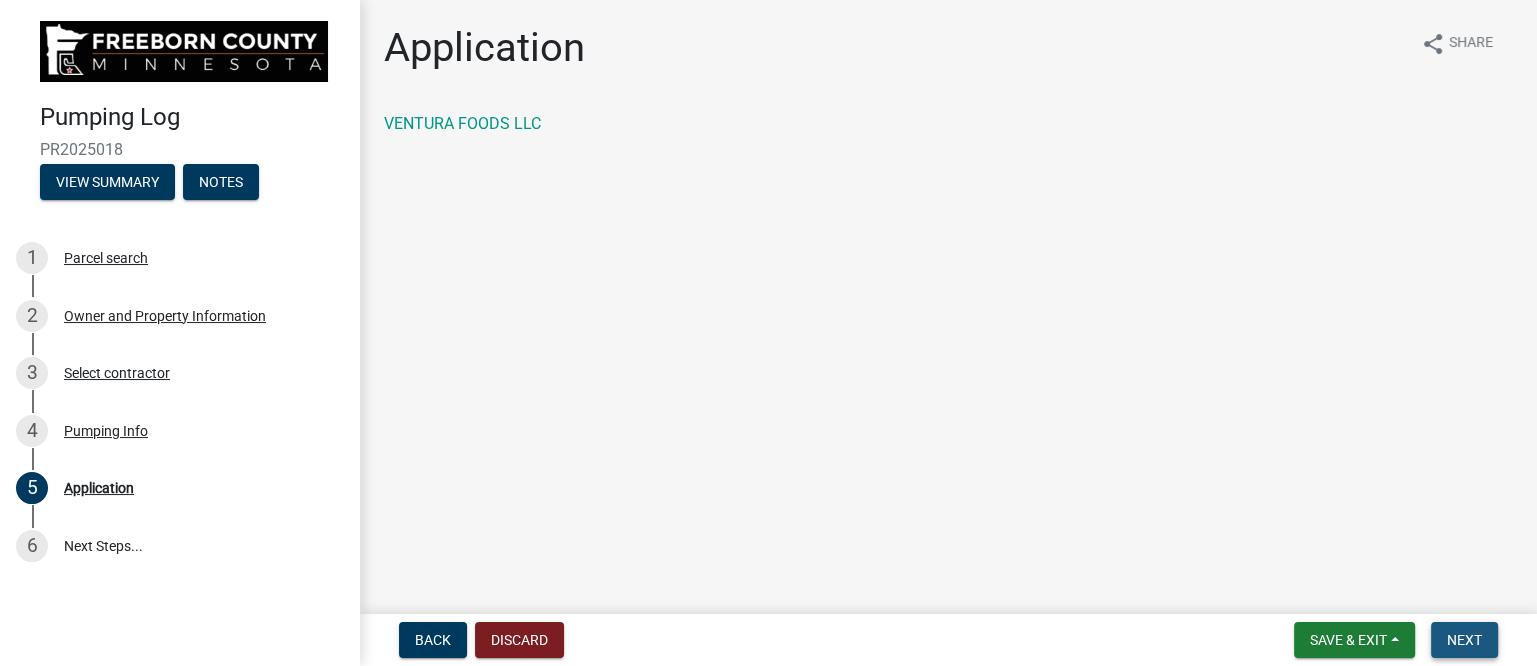 click on "Next" at bounding box center [1464, 640] 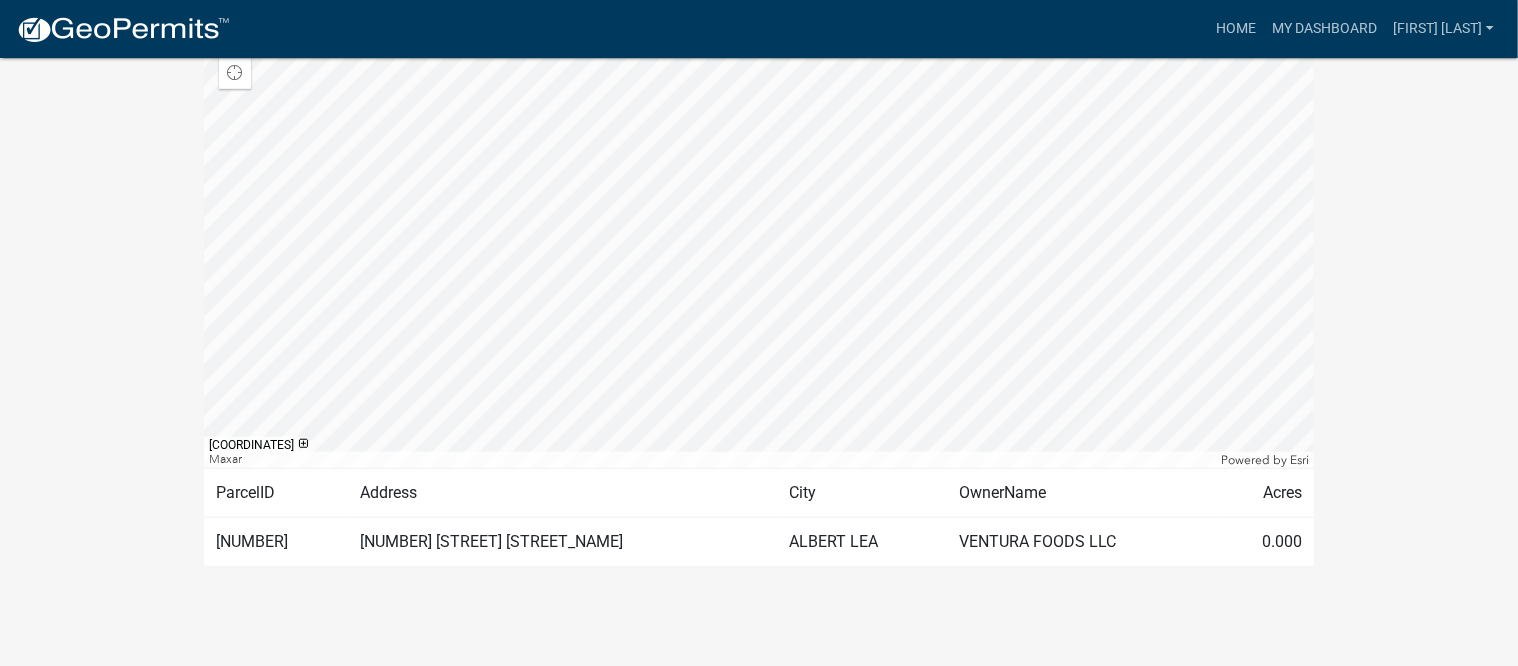 scroll, scrollTop: 0, scrollLeft: 0, axis: both 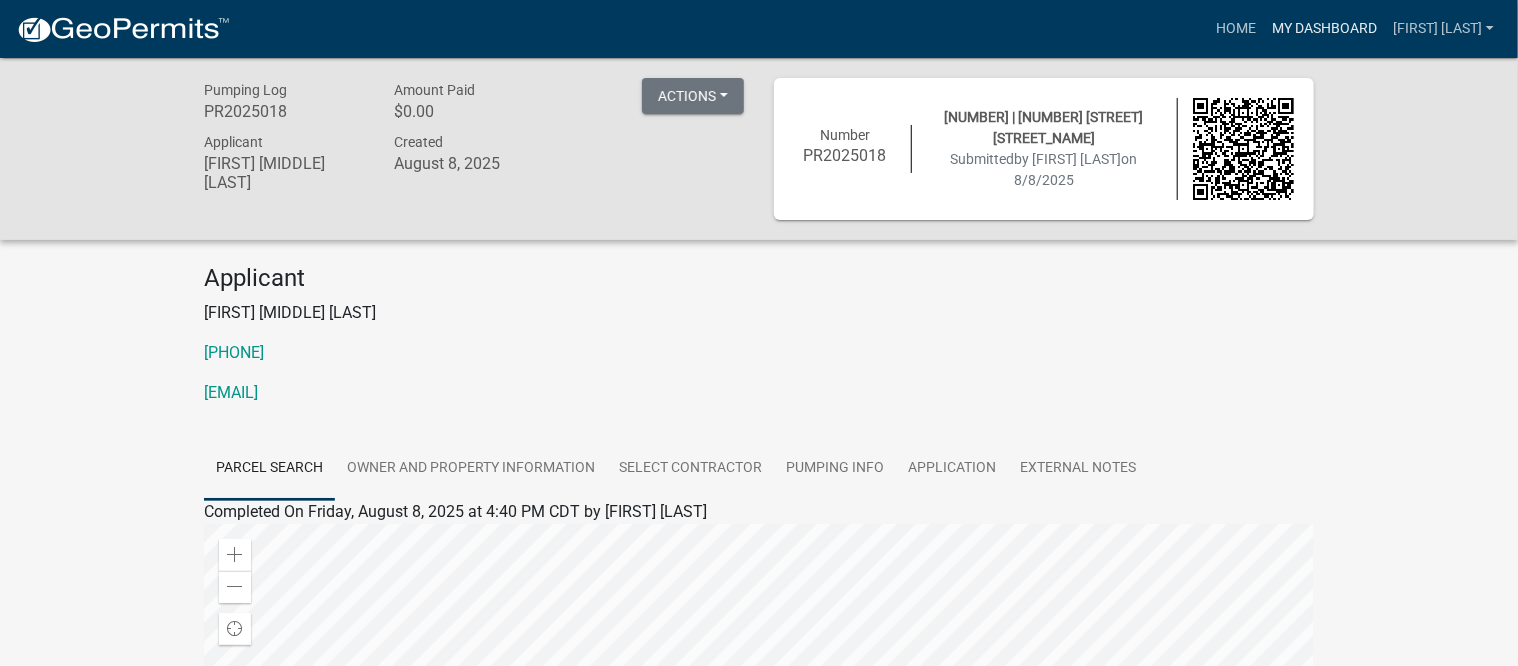 click on "My Dashboard" at bounding box center [1324, 29] 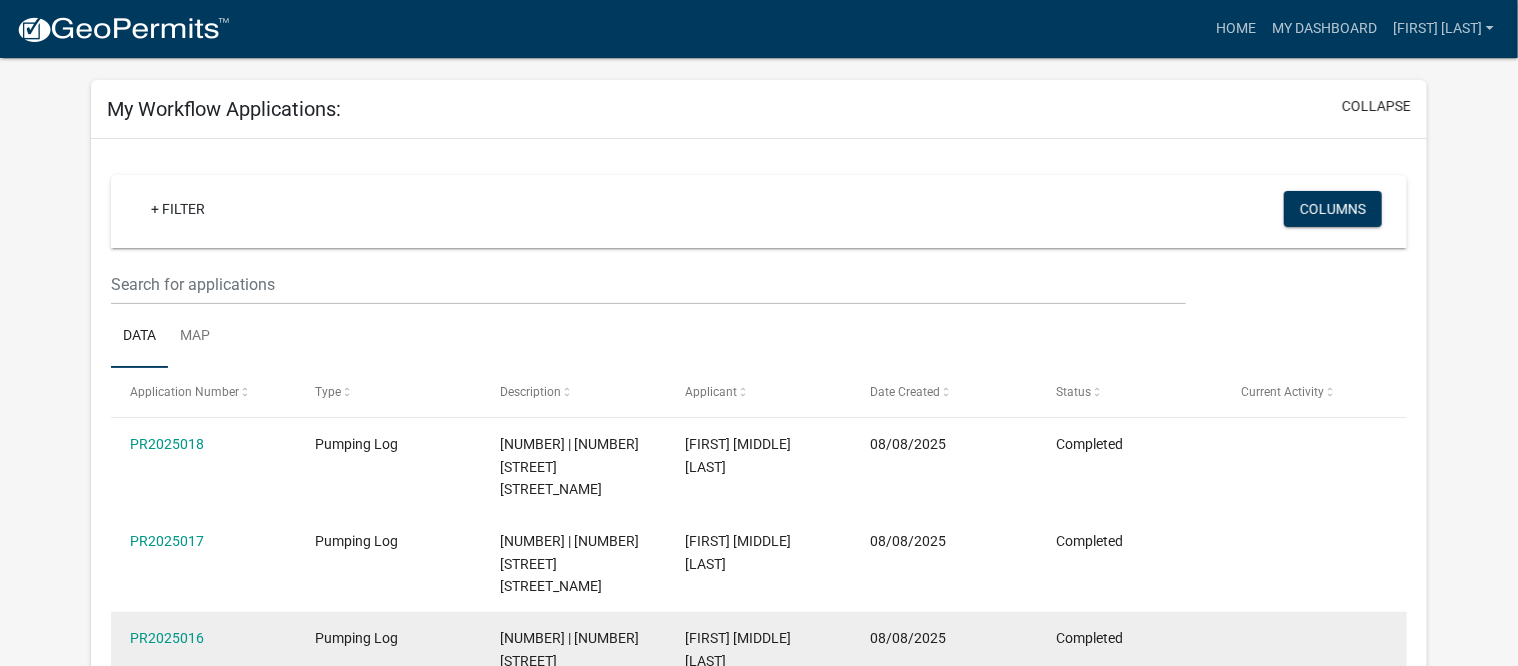 scroll, scrollTop: 0, scrollLeft: 0, axis: both 